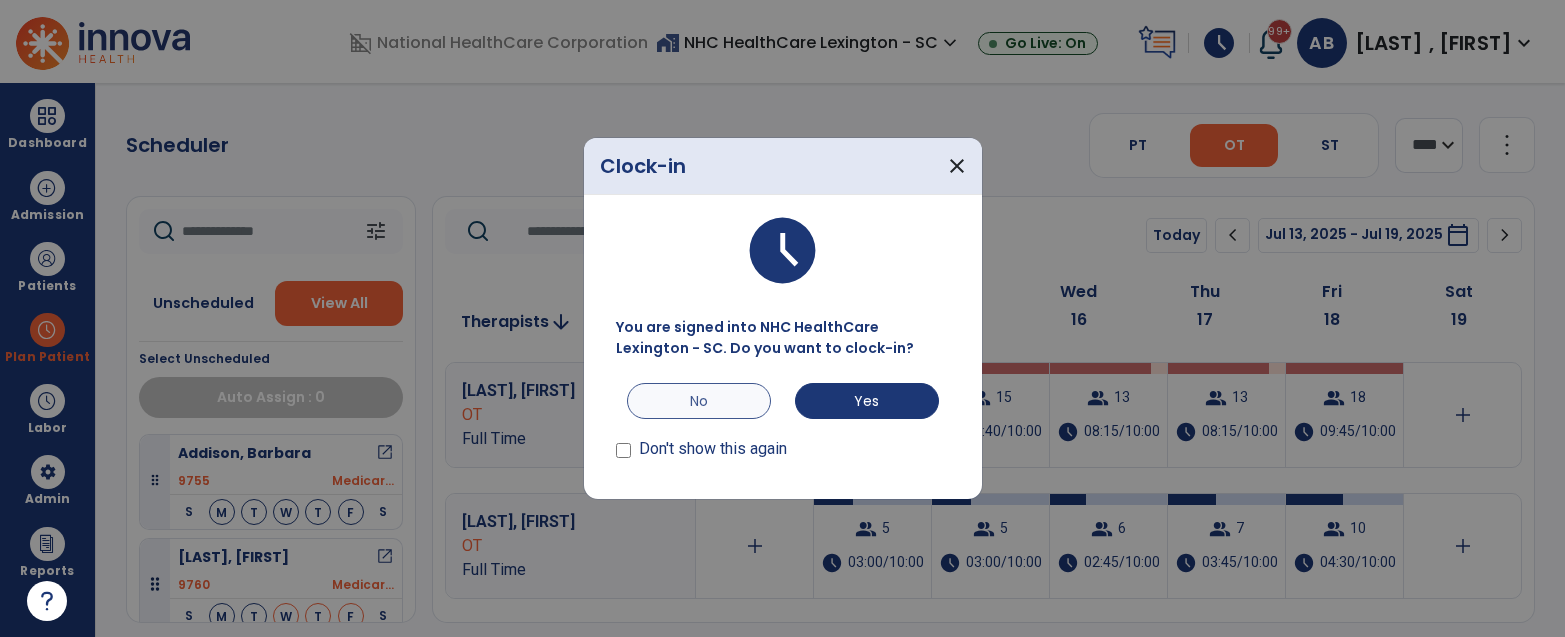 scroll, scrollTop: 0, scrollLeft: 0, axis: both 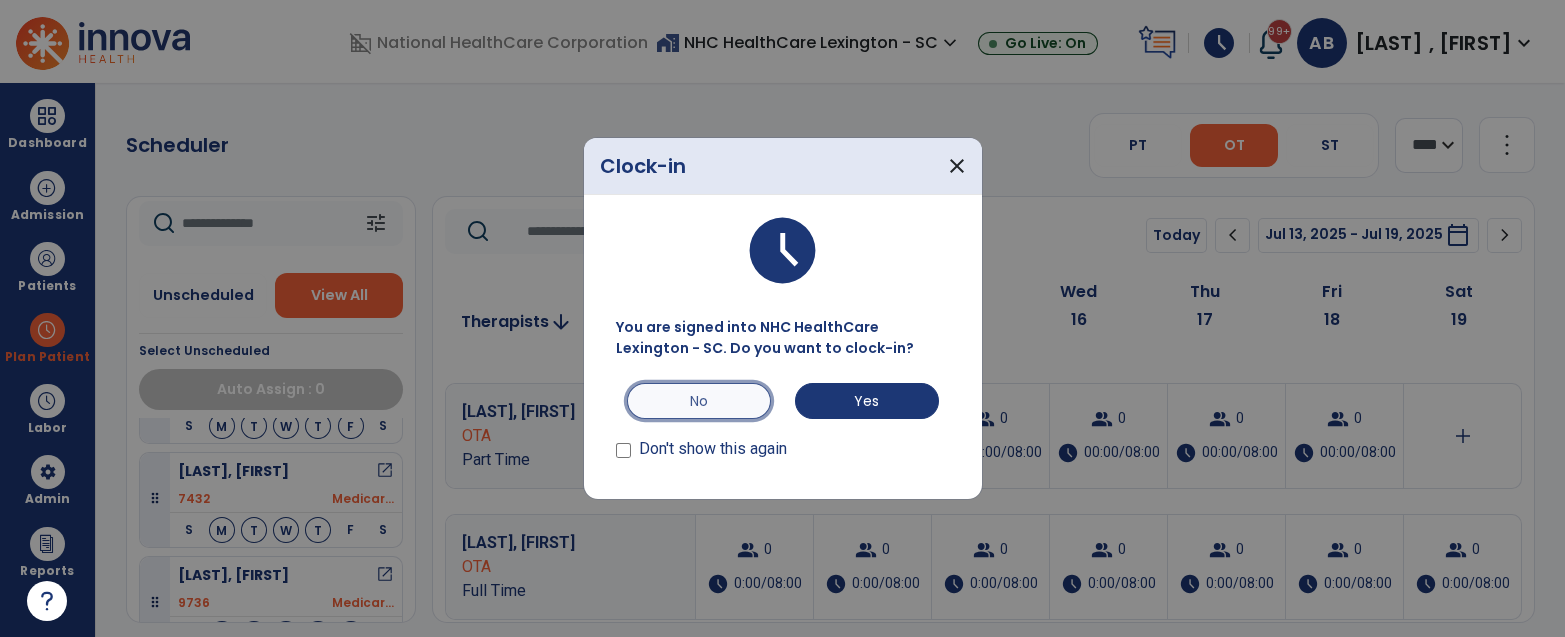 click on "No" at bounding box center (699, 401) 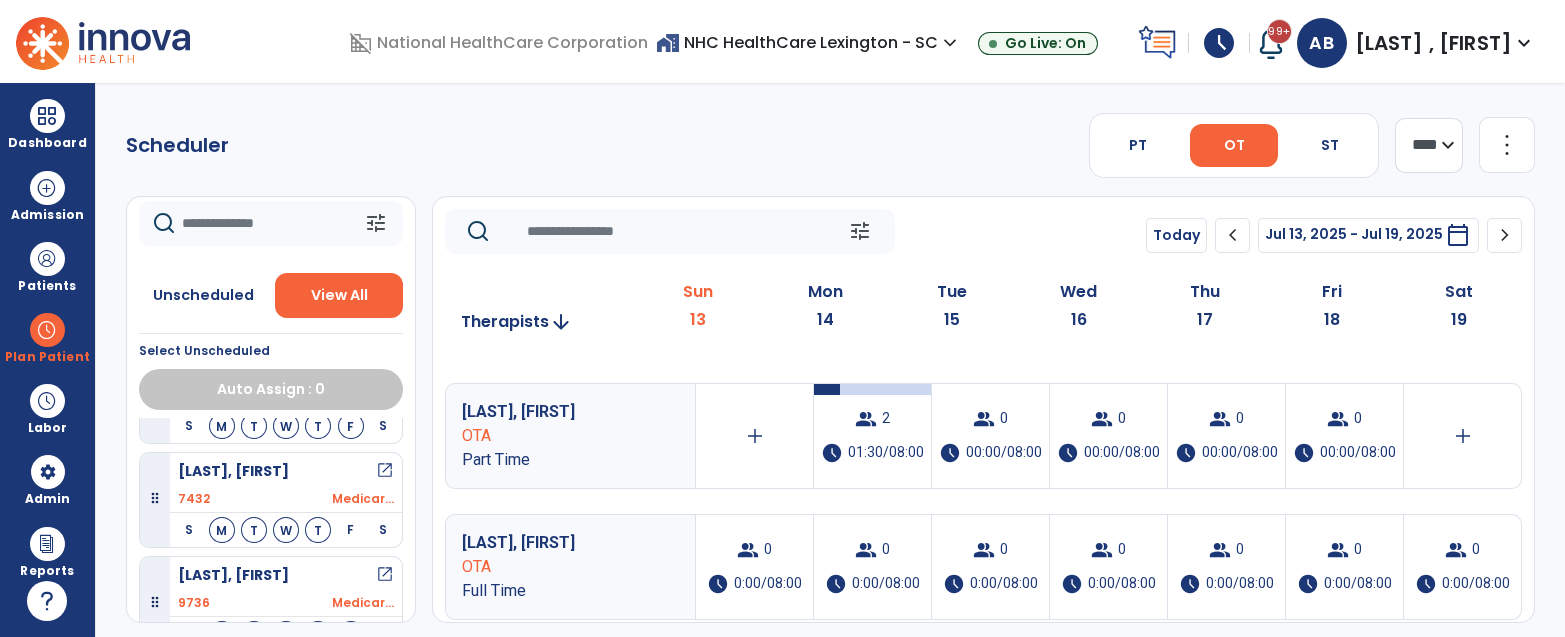click on "Scheduler   PT   OT   ST  **** *** more_vert  Manage Labor   View All Therapists   Print" 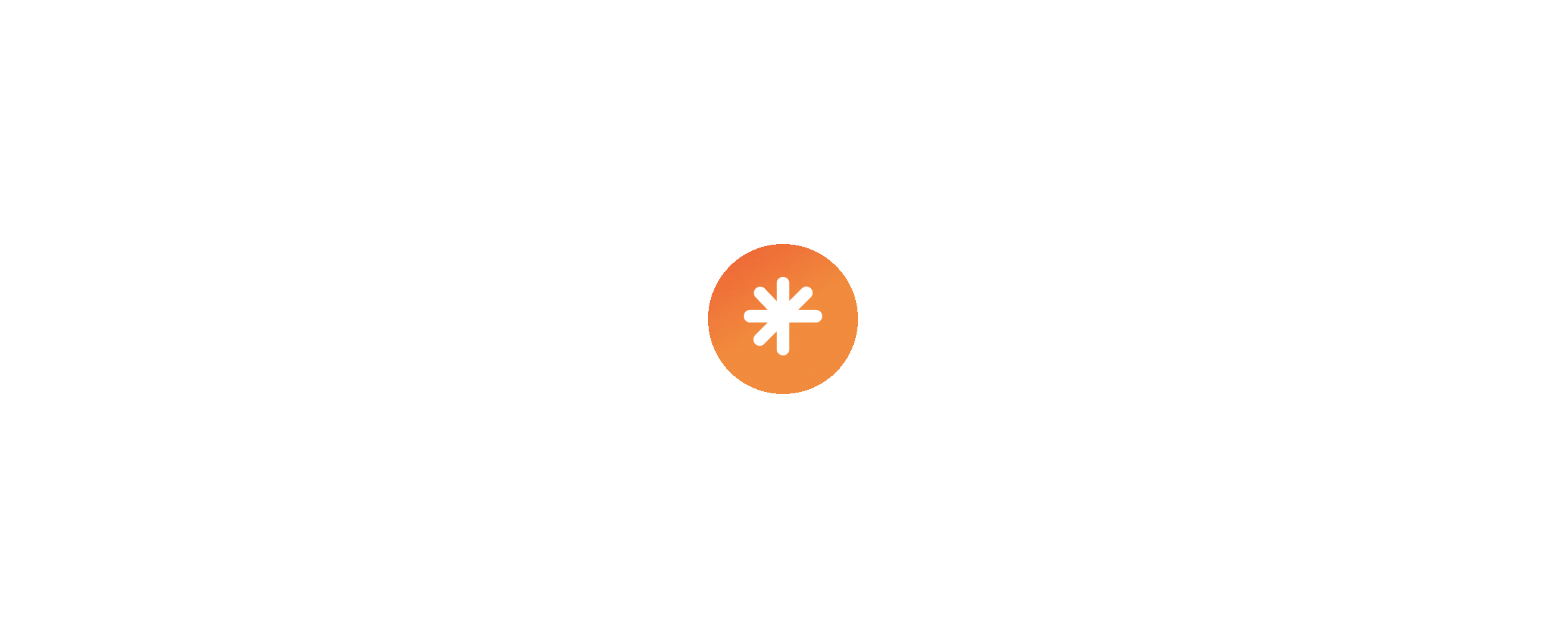 scroll, scrollTop: 0, scrollLeft: 0, axis: both 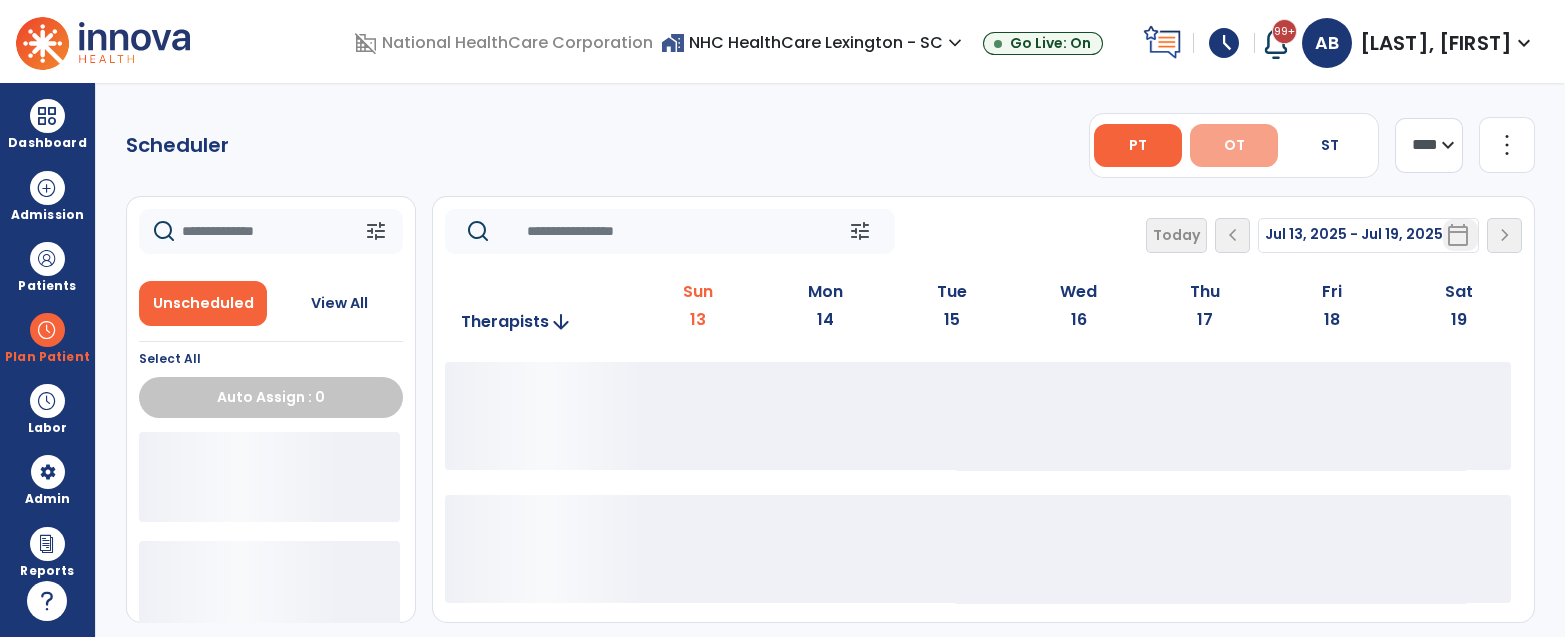 click on "OT" at bounding box center (1234, 145) 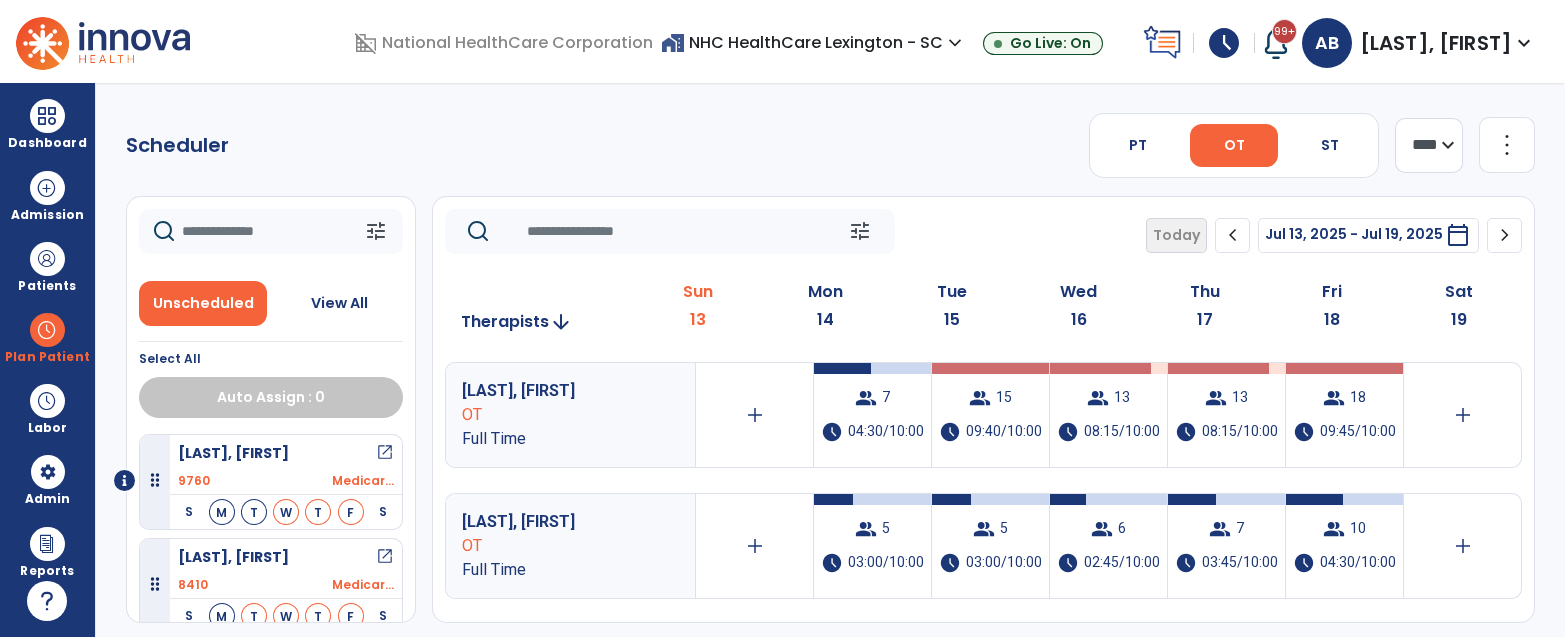 click on "Scheduler   PT   OT   ST  **** *** more_vert  Manage Labor   View All Therapists   Print" 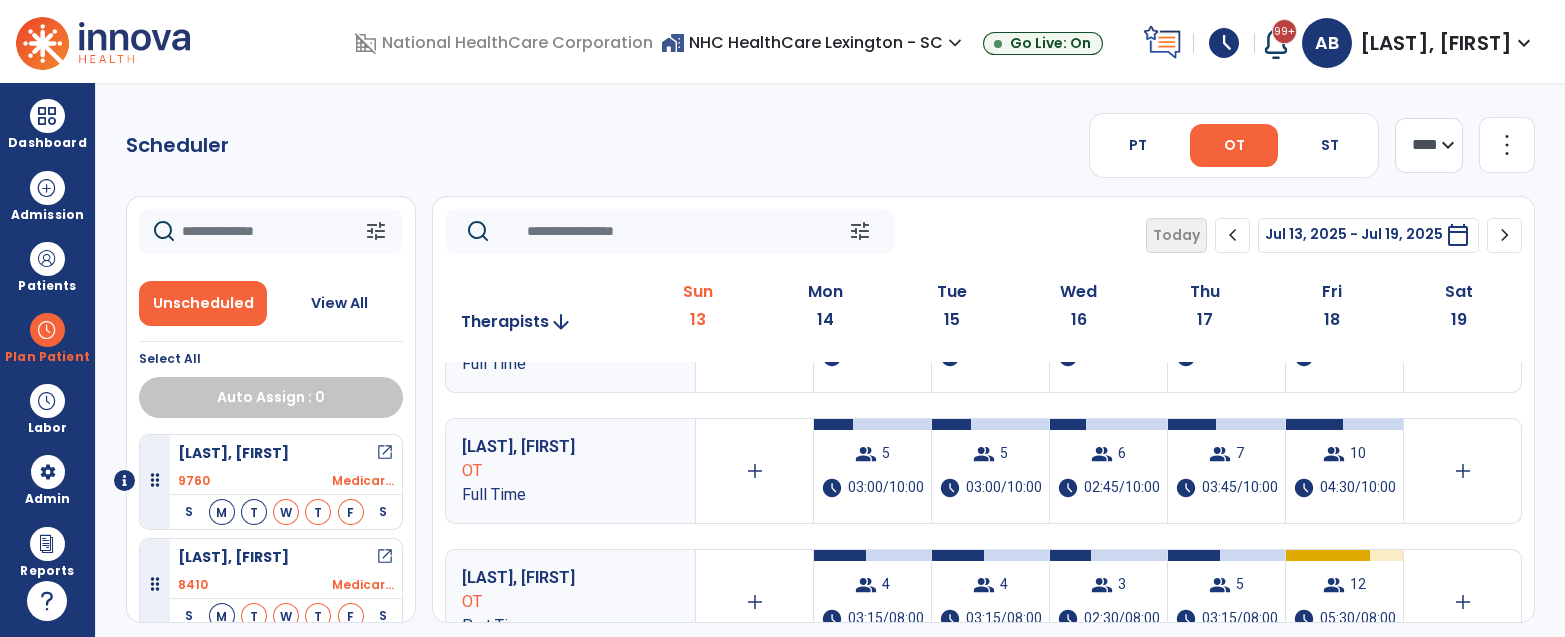 scroll, scrollTop: 97, scrollLeft: 0, axis: vertical 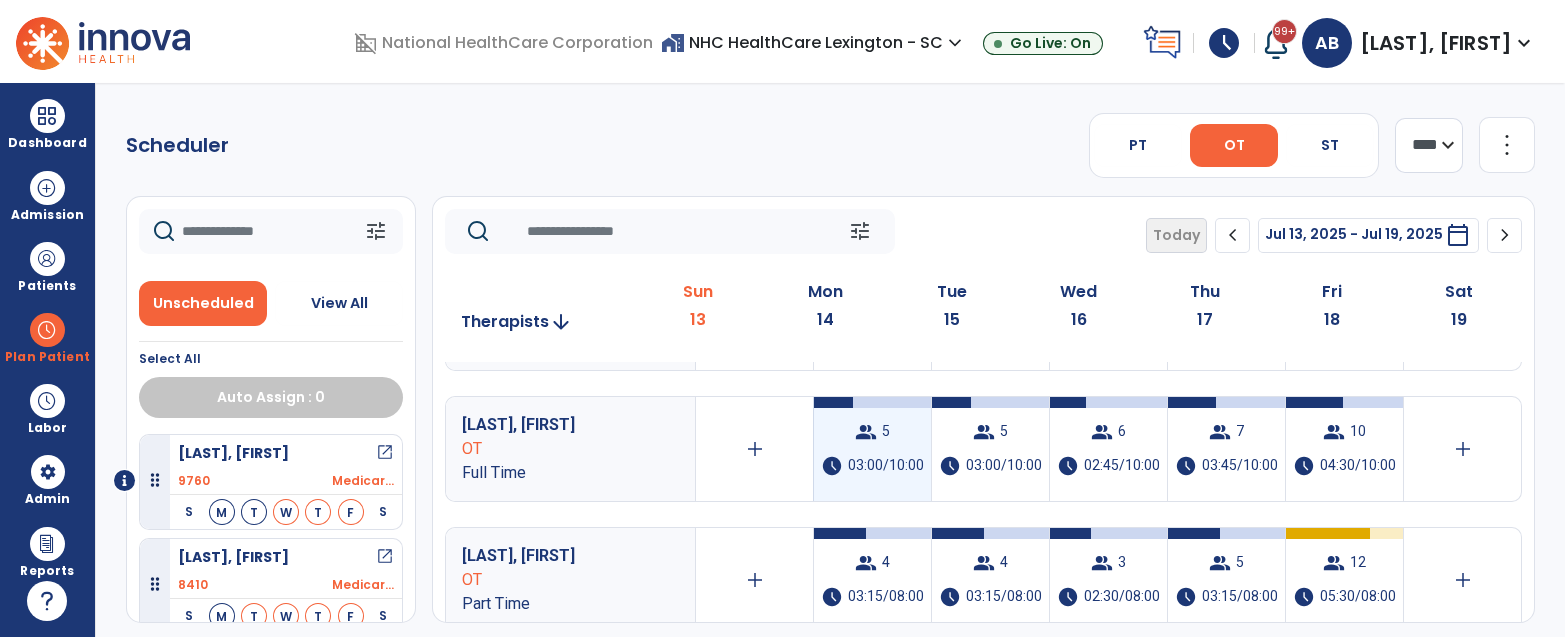 click on "03:00/10:00" at bounding box center (886, 466) 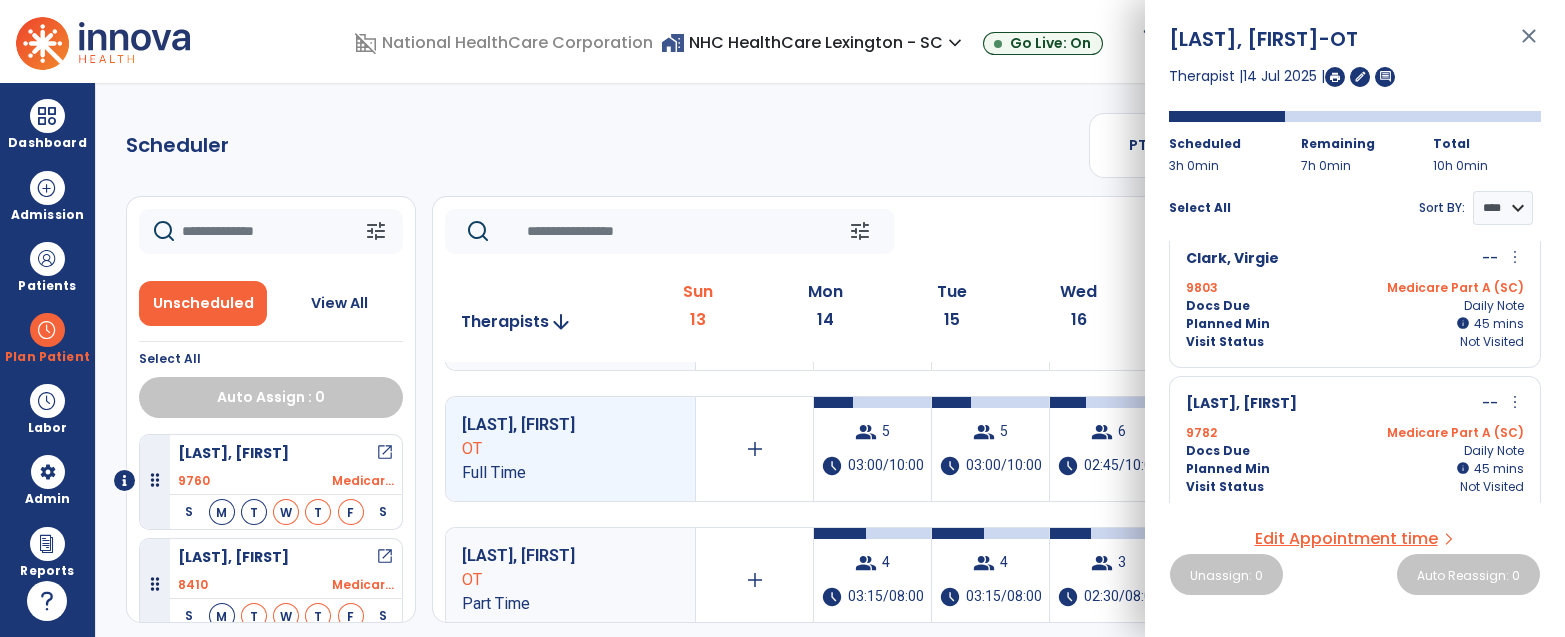 scroll, scrollTop: 0, scrollLeft: 0, axis: both 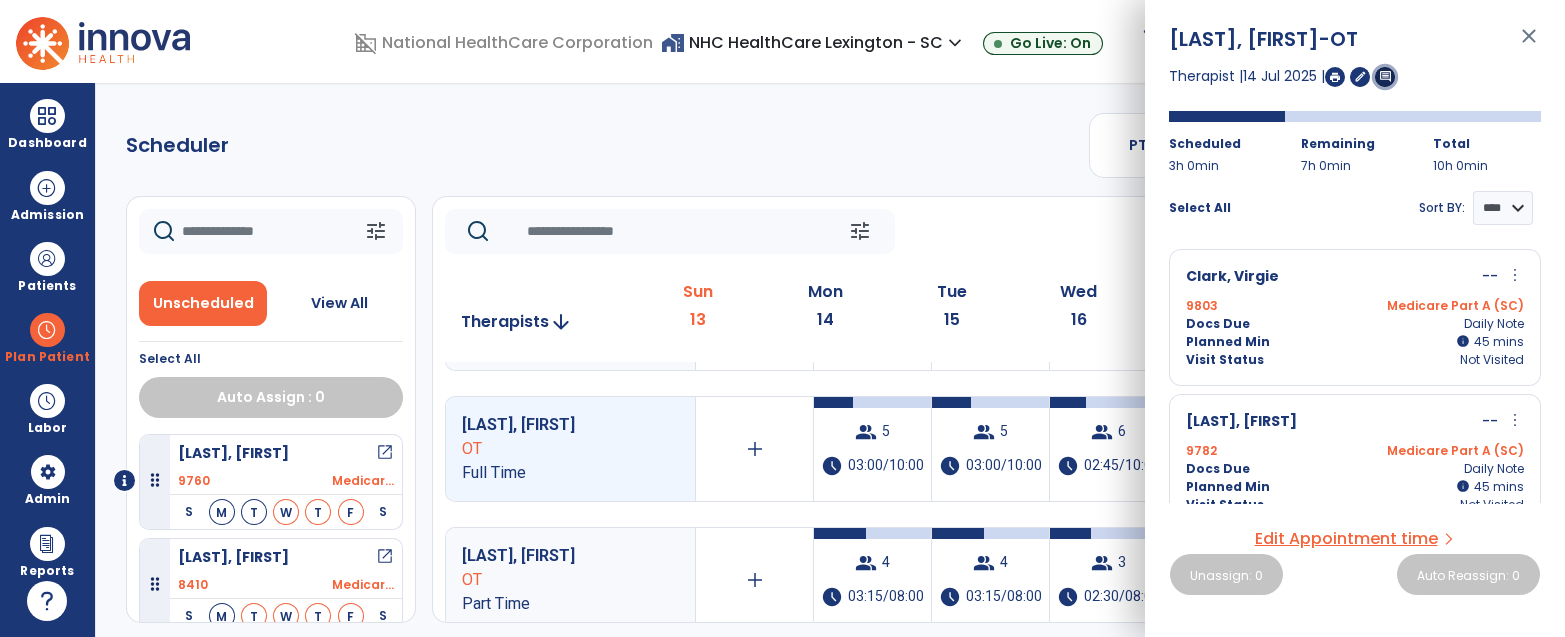 click on "comment" at bounding box center [1385, 76] 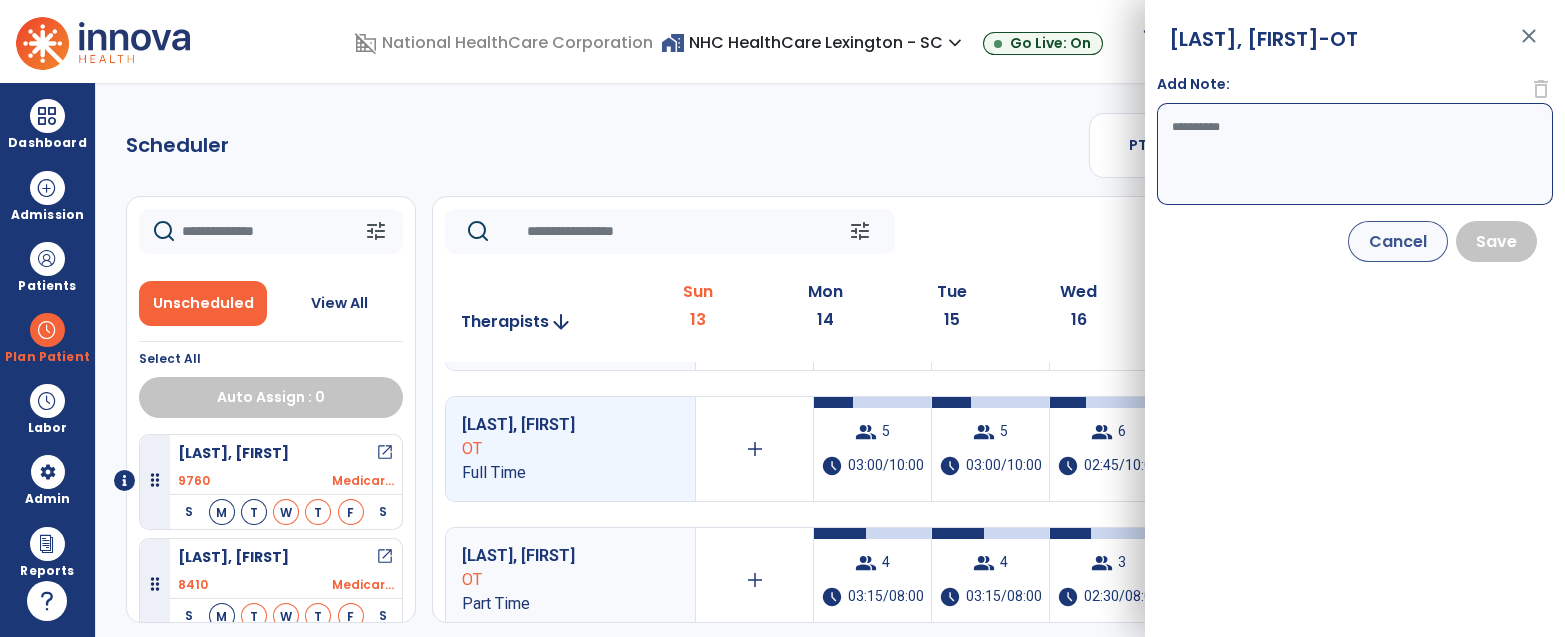 click on "Add Note:" at bounding box center (1355, 154) 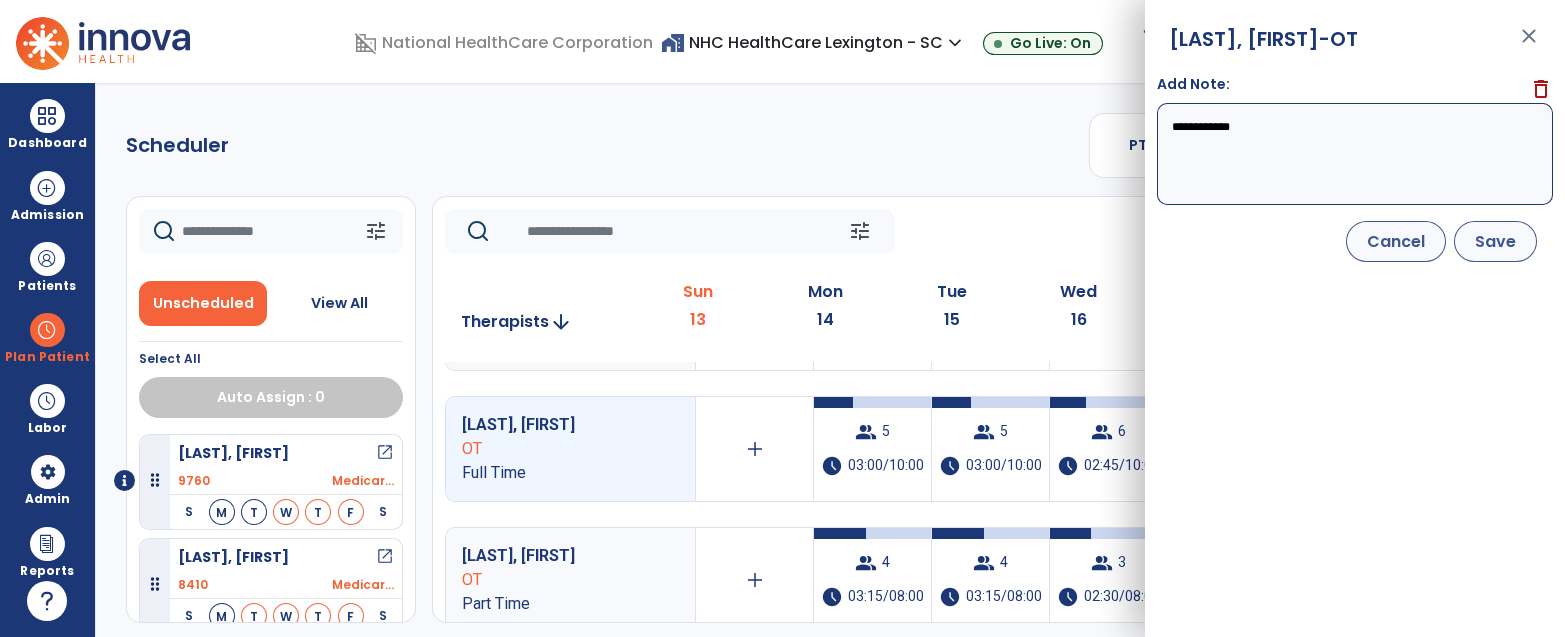 type on "**********" 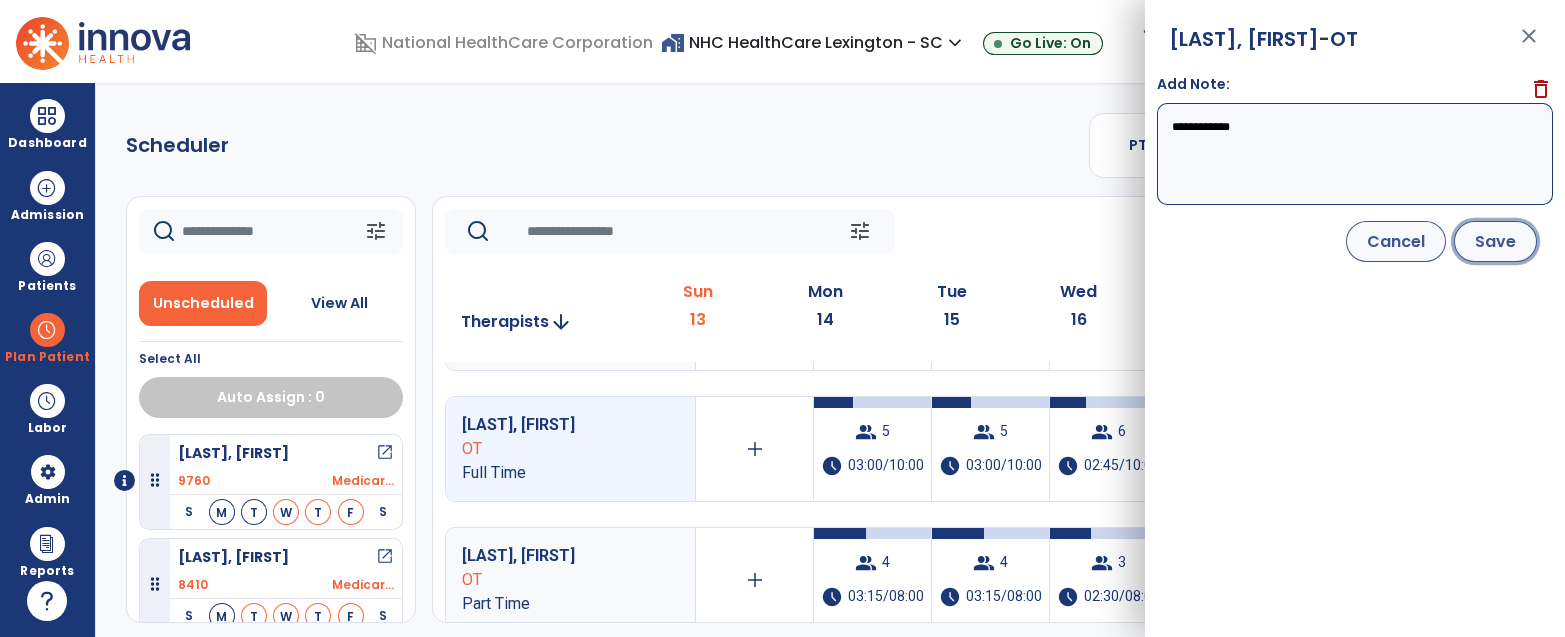 click on "Save" at bounding box center [1495, 241] 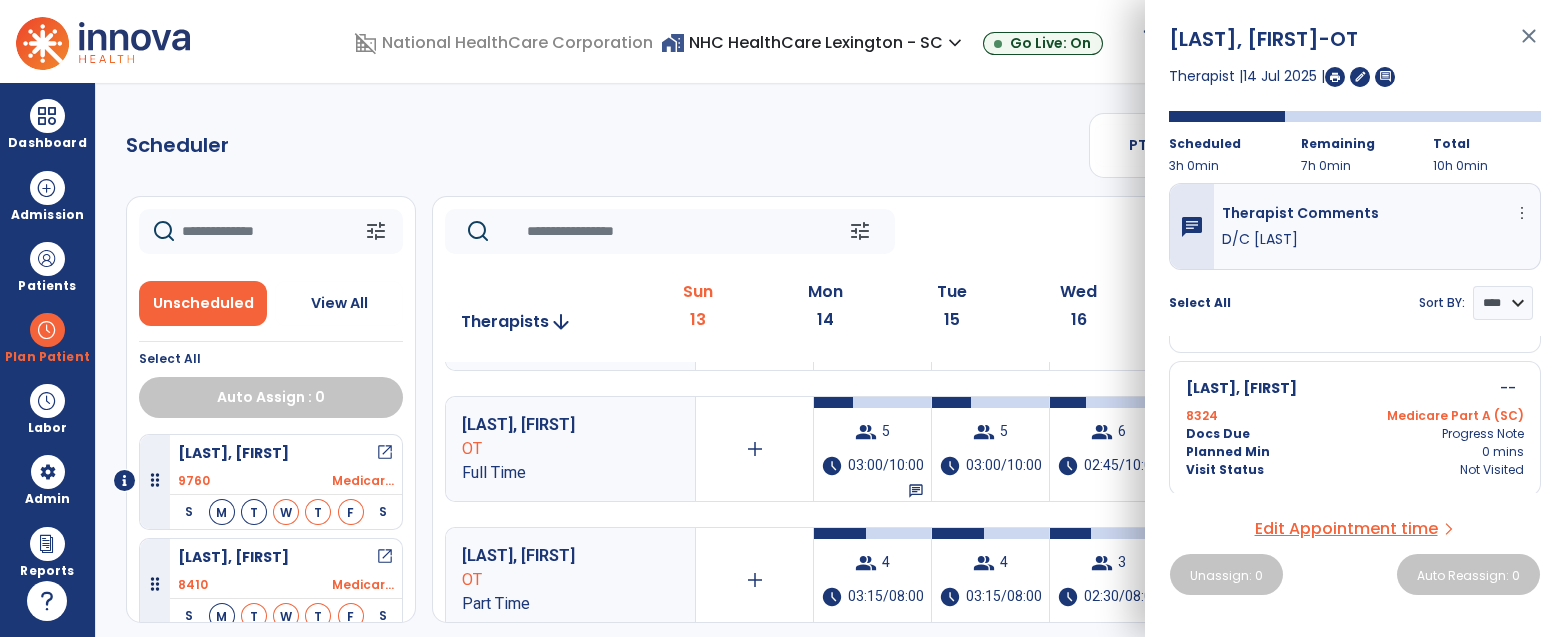 scroll, scrollTop: 517, scrollLeft: 0, axis: vertical 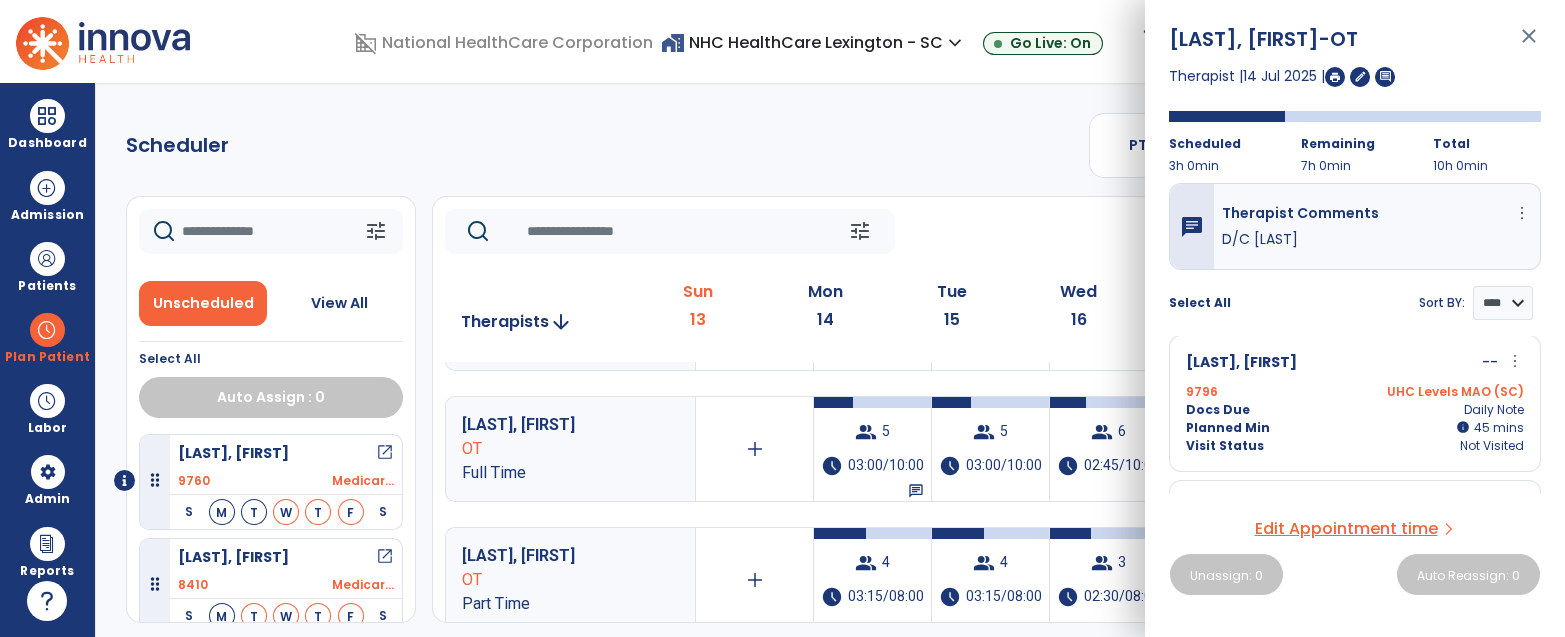 click on "Docs Due Daily Note" at bounding box center [1355, 410] 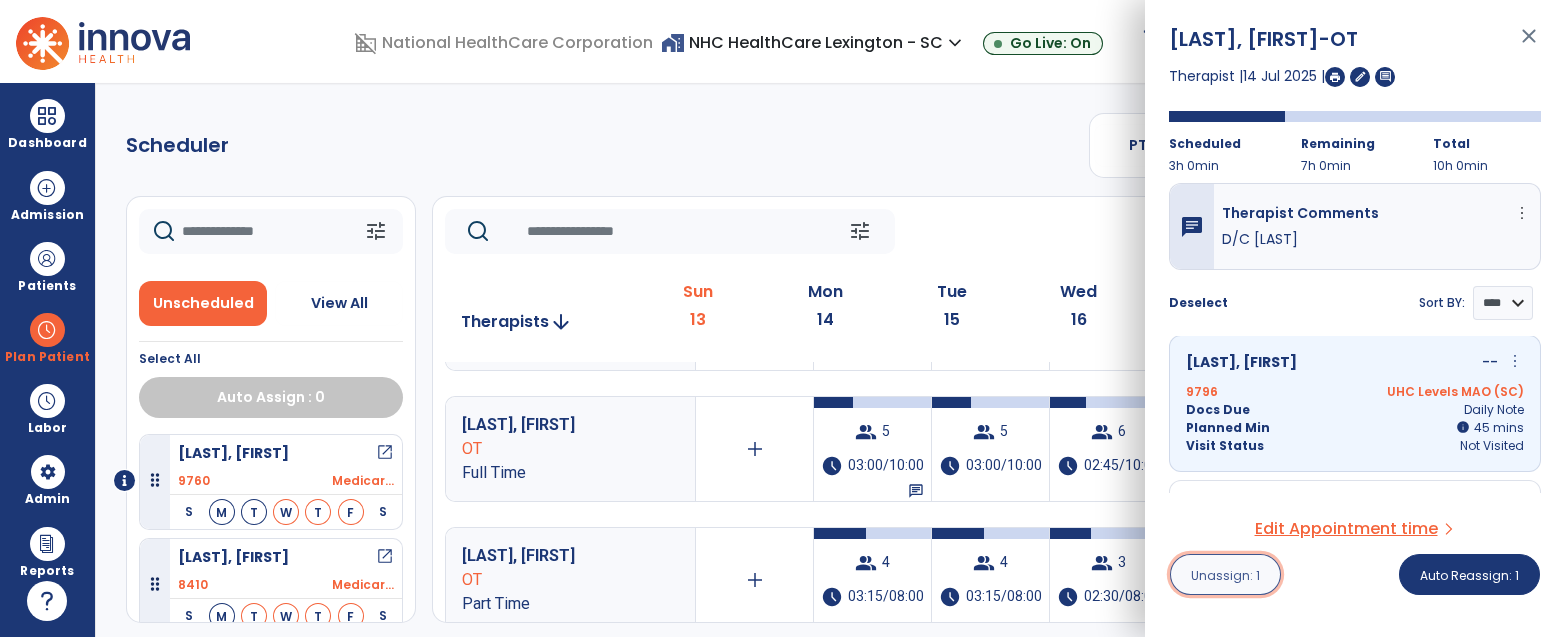 click on "Unassign: 1" at bounding box center (1225, 575) 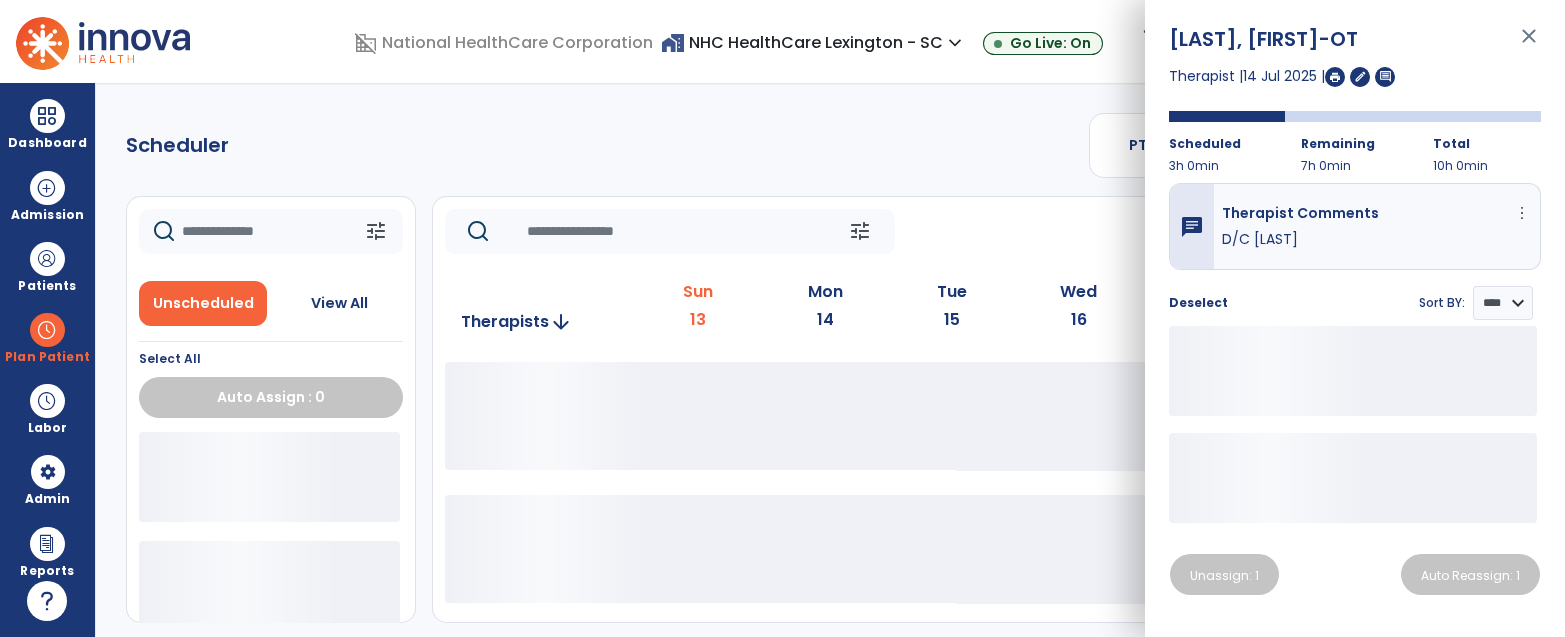 click 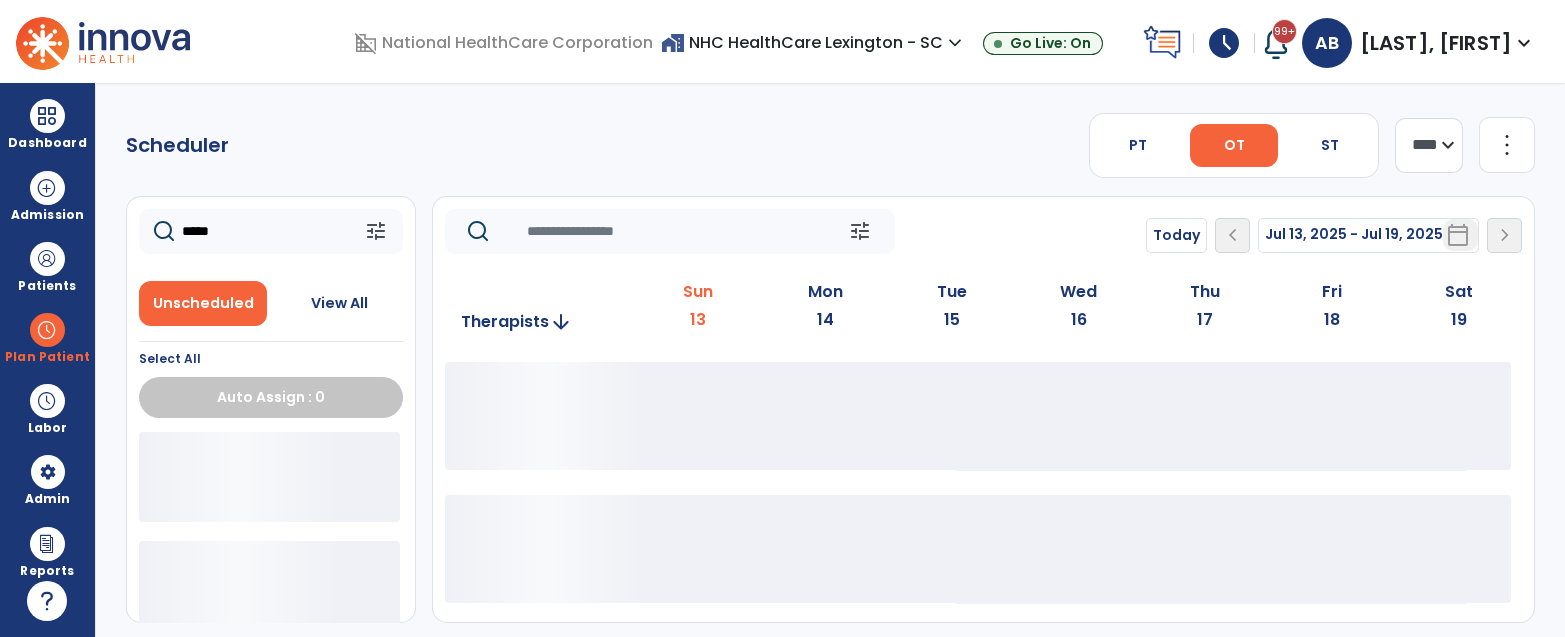 type on "*****" 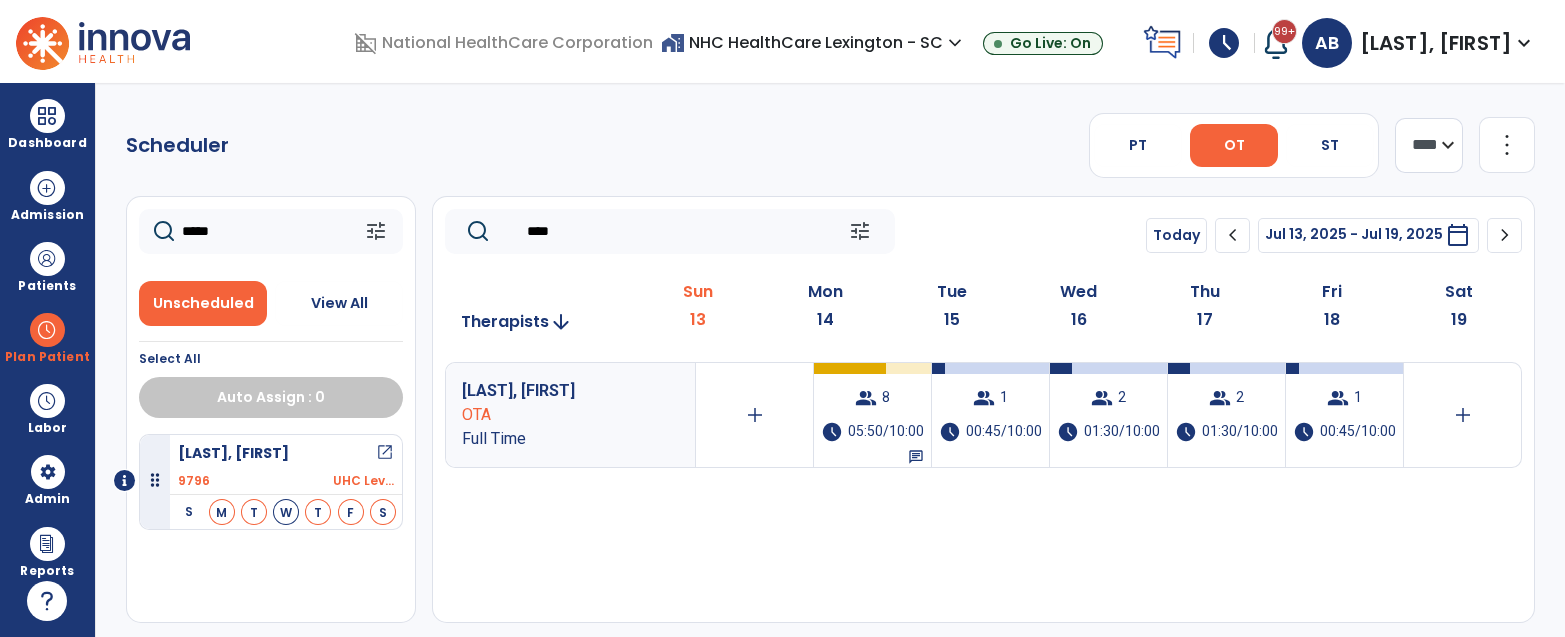 type on "****" 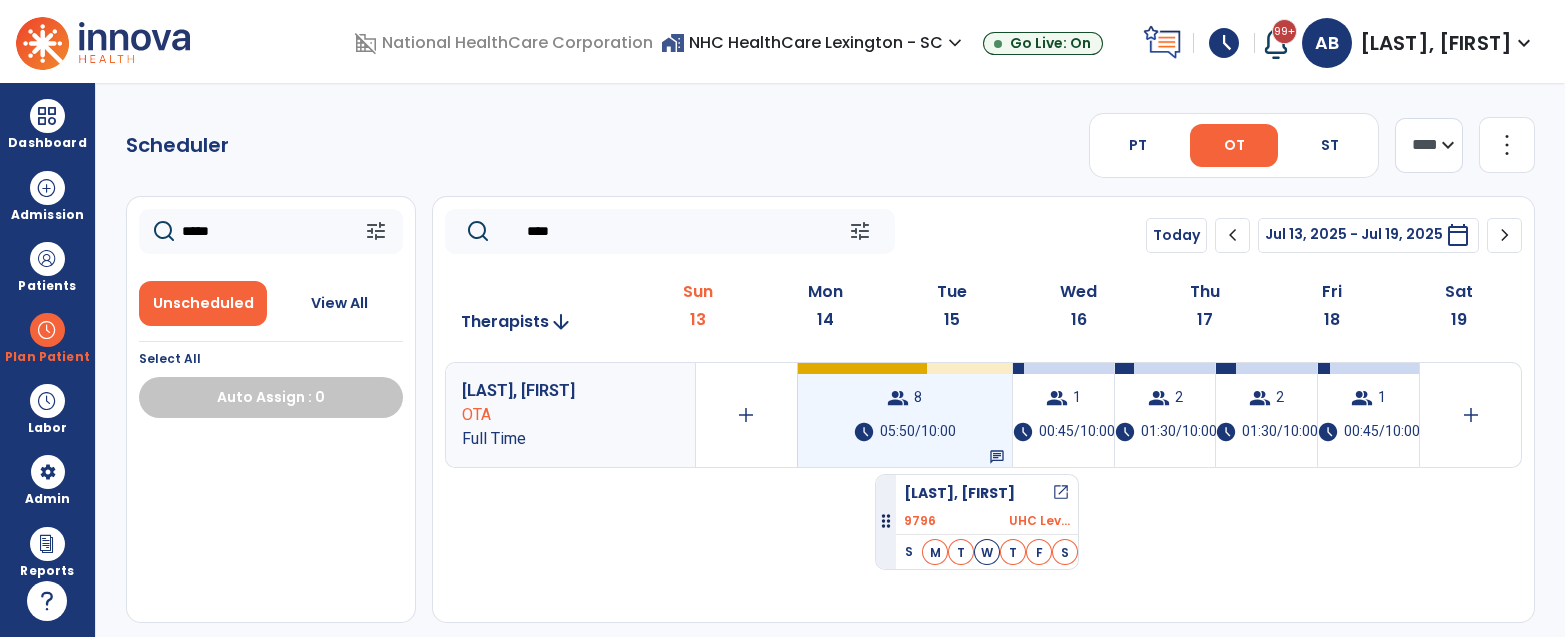 drag, startPoint x: 332, startPoint y: 467, endPoint x: 875, endPoint y: 466, distance: 543.0009 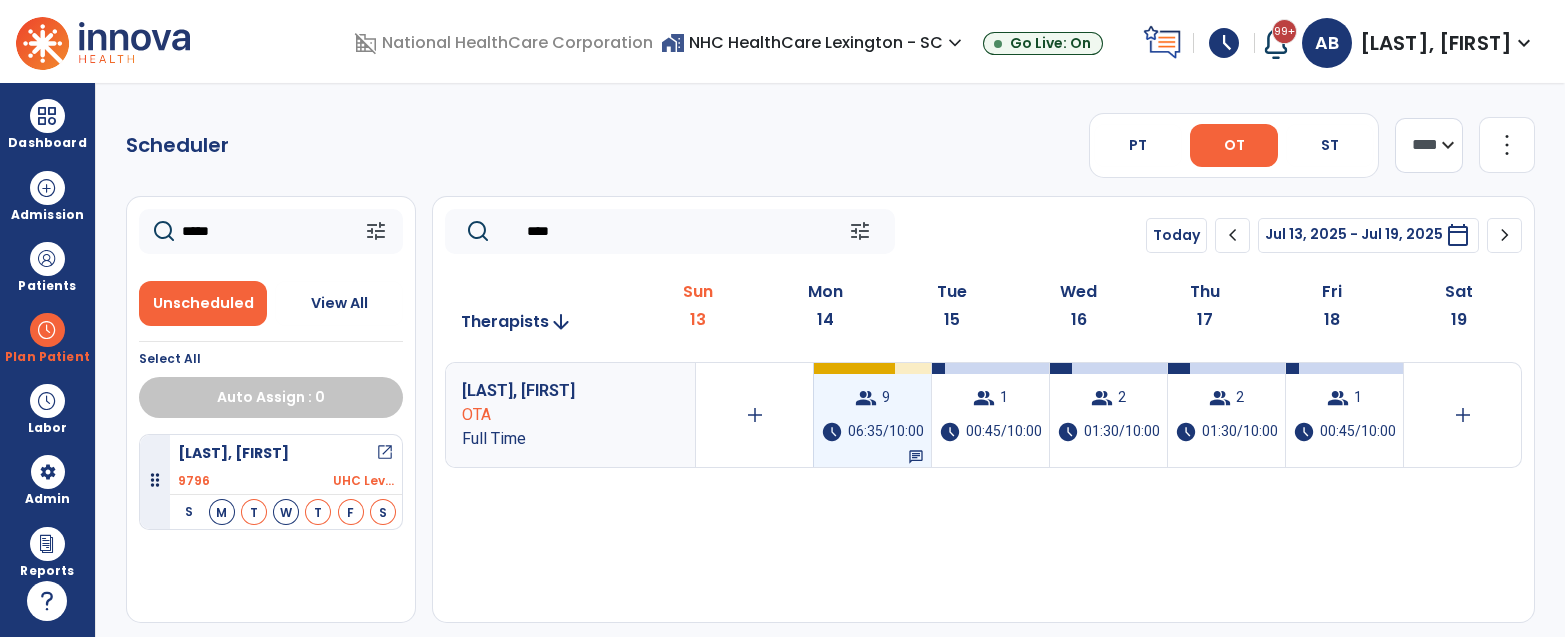 click on "group  9  schedule  06:35/10:00   chat" at bounding box center (872, 415) 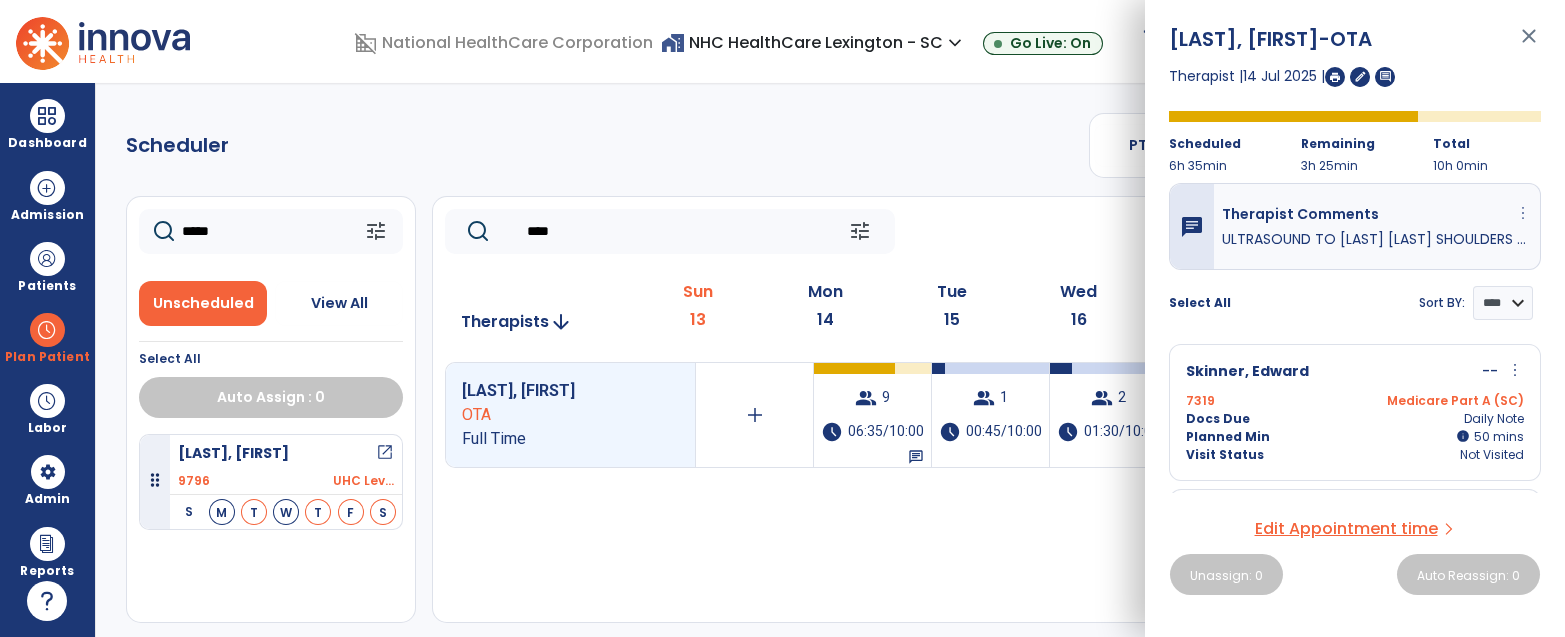 click on "more_vert" at bounding box center [1523, 213] 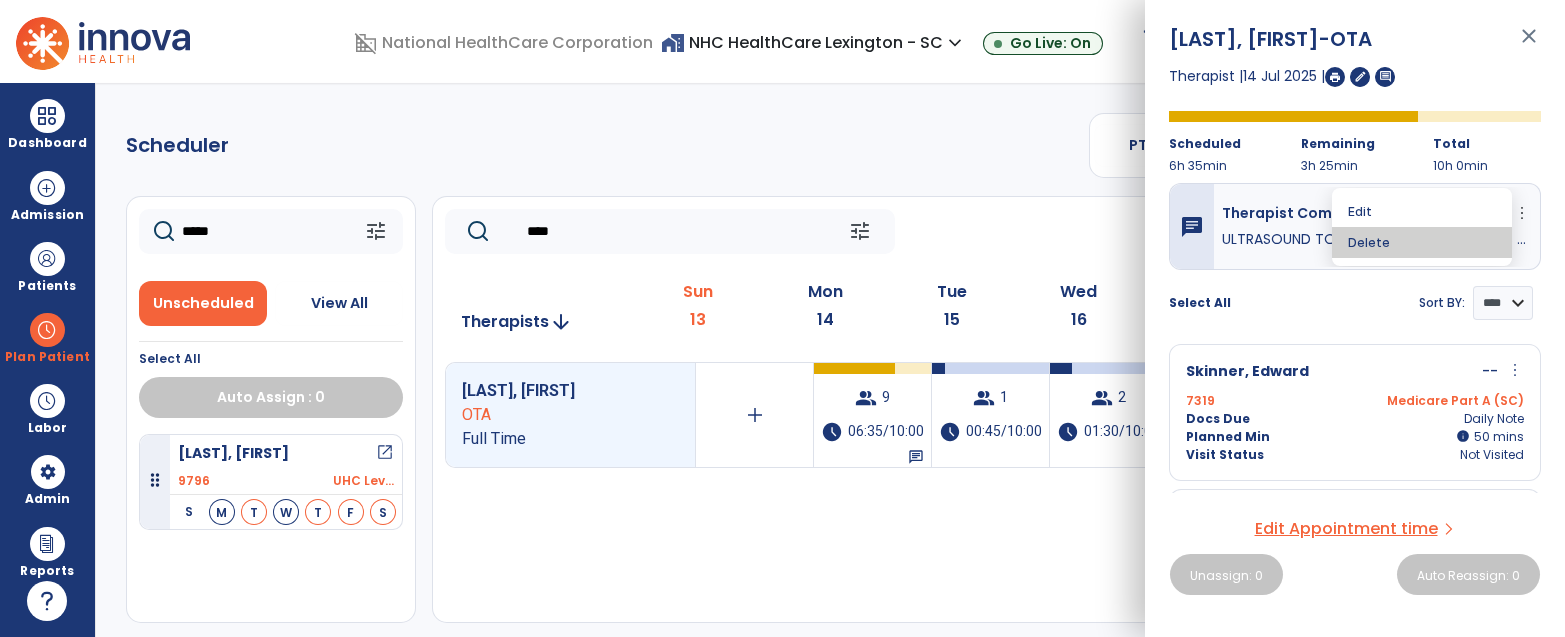 click on "Delete" at bounding box center (1422, 242) 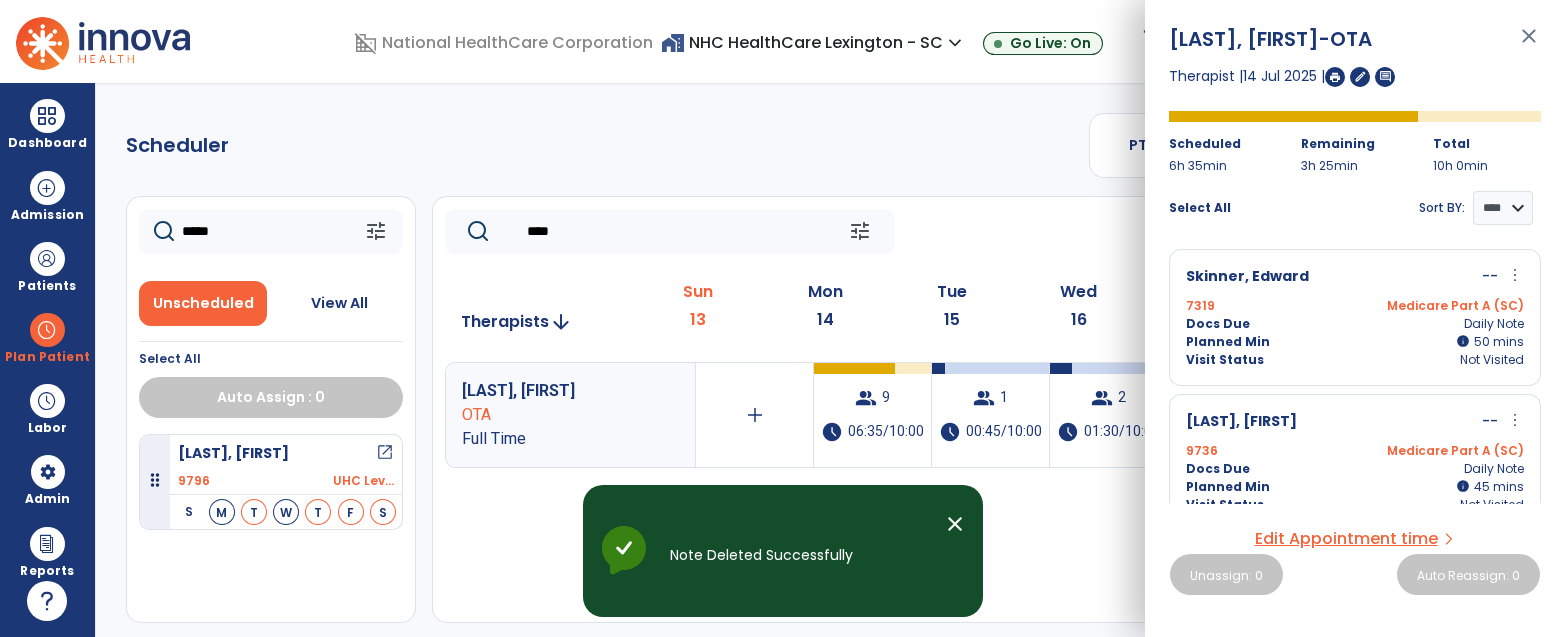 click on "Scheduler   PT   OT   ST  **** *** more_vert  Manage Labor   View All Therapists   Print" 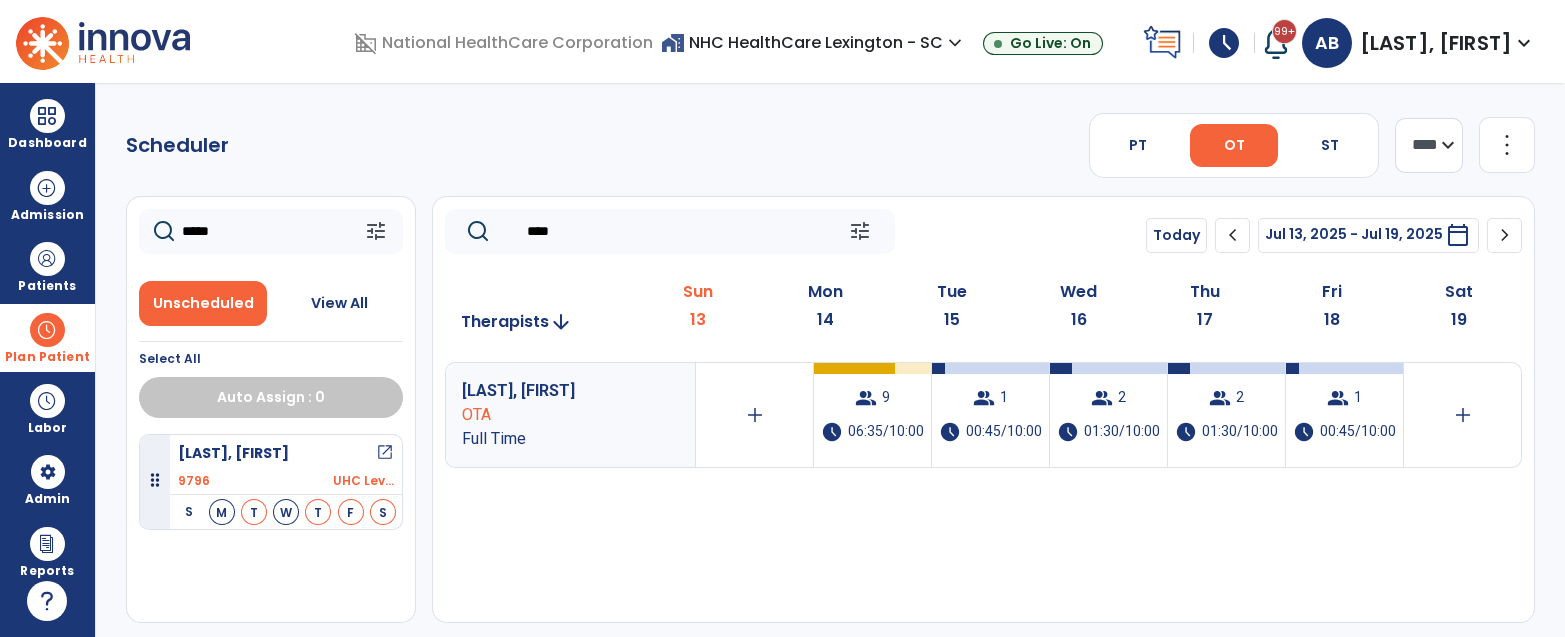 click at bounding box center (47, 330) 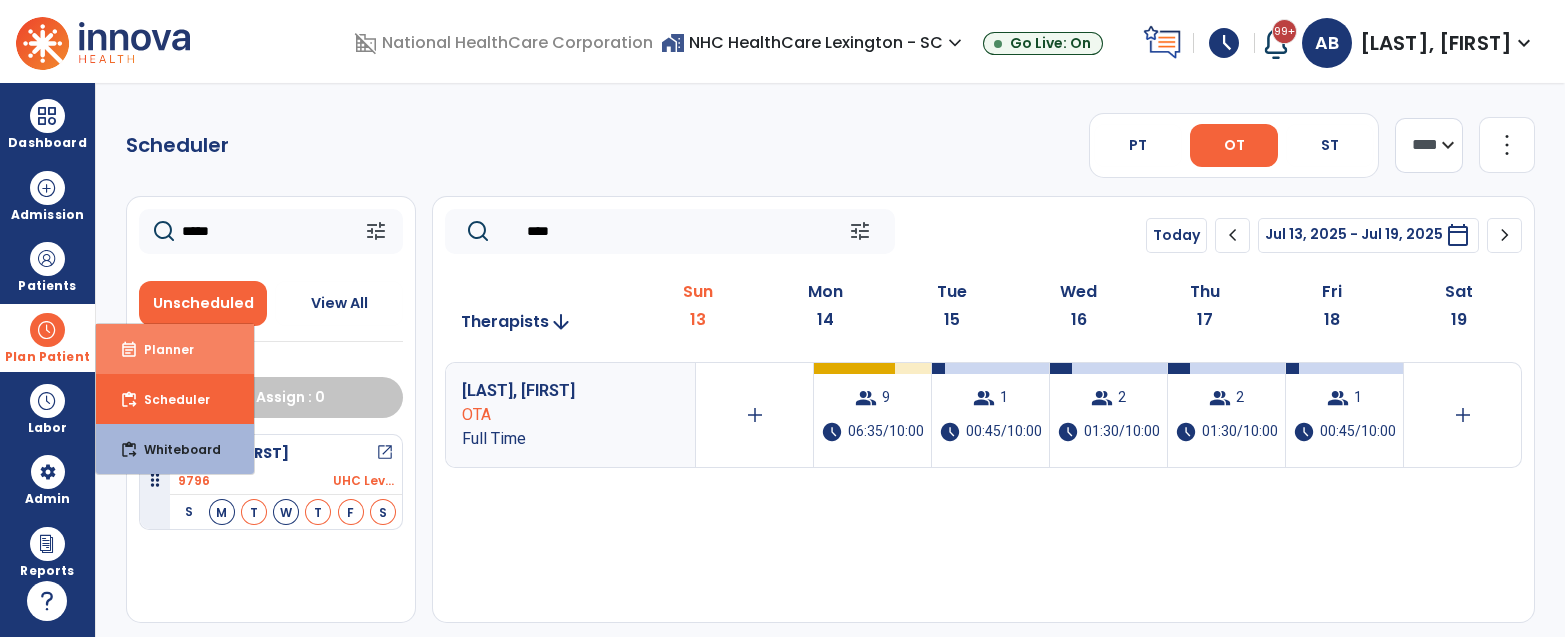 click on "event_note  Planner" at bounding box center (175, 349) 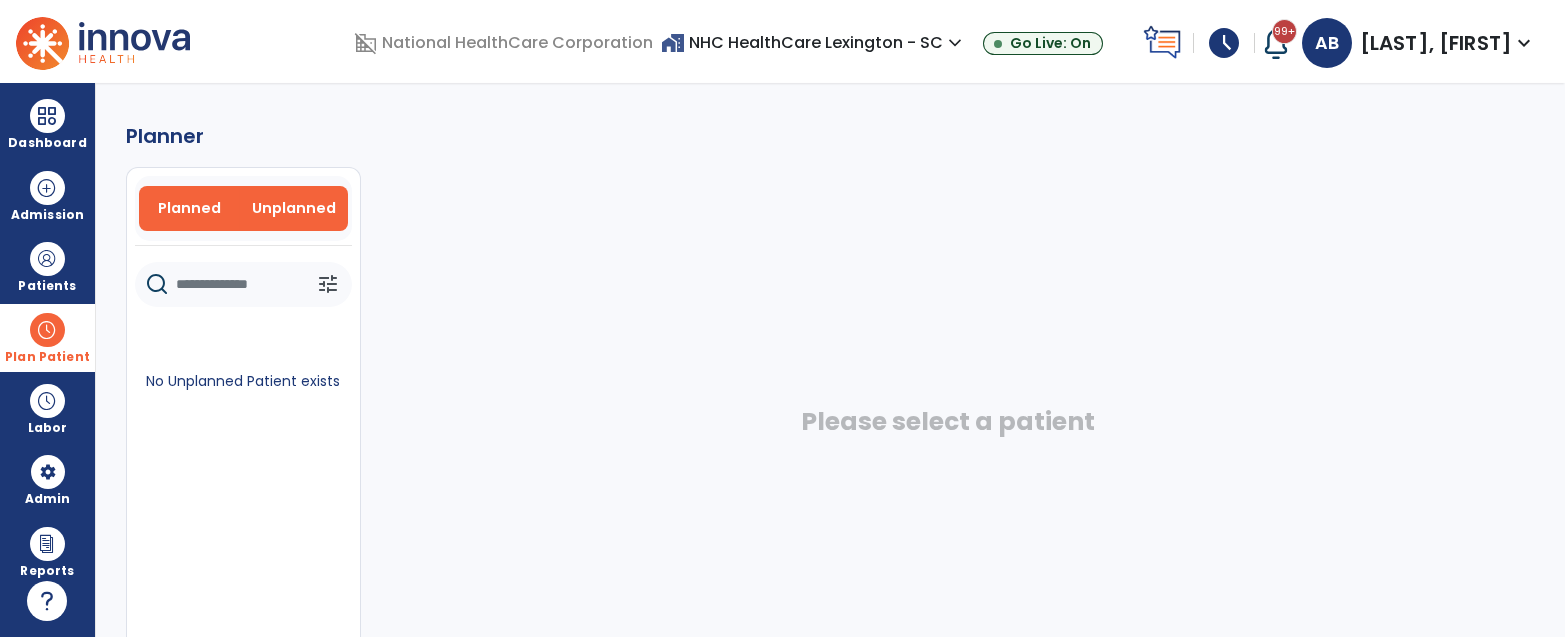 click on "Planned" at bounding box center [189, 208] 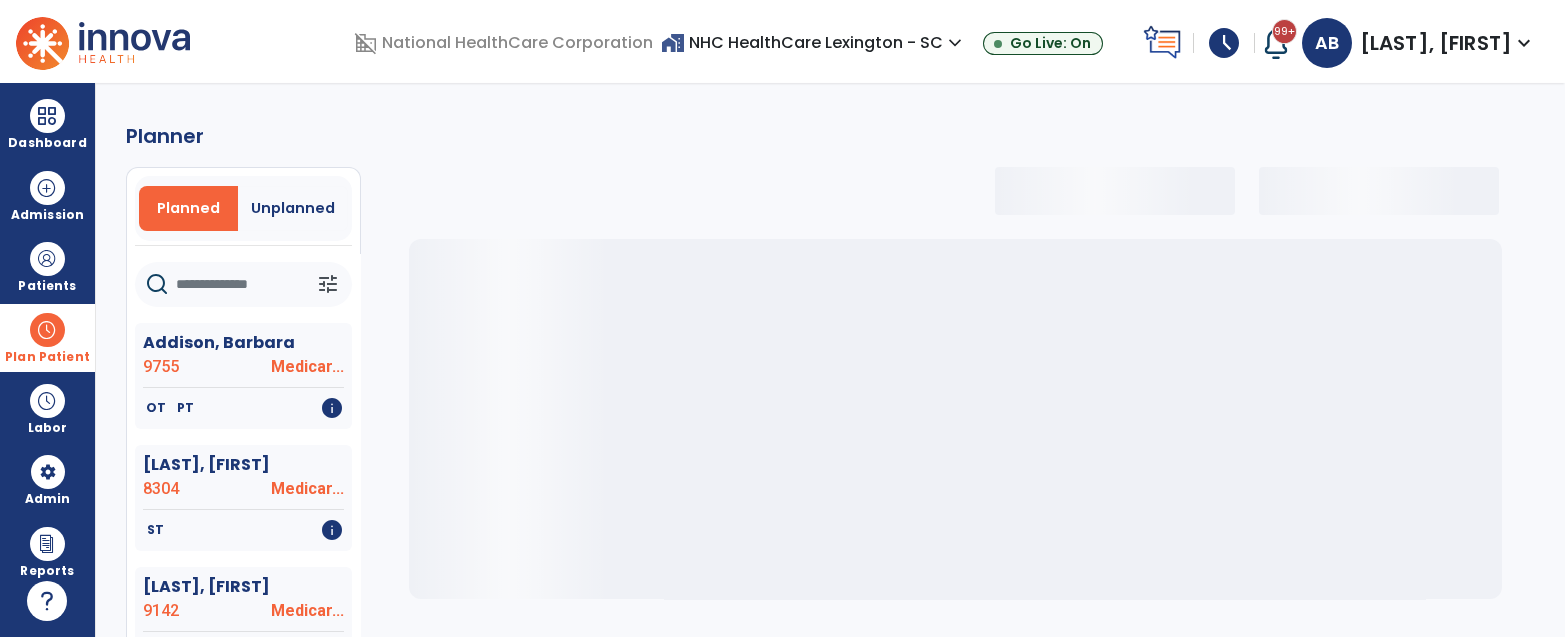 type 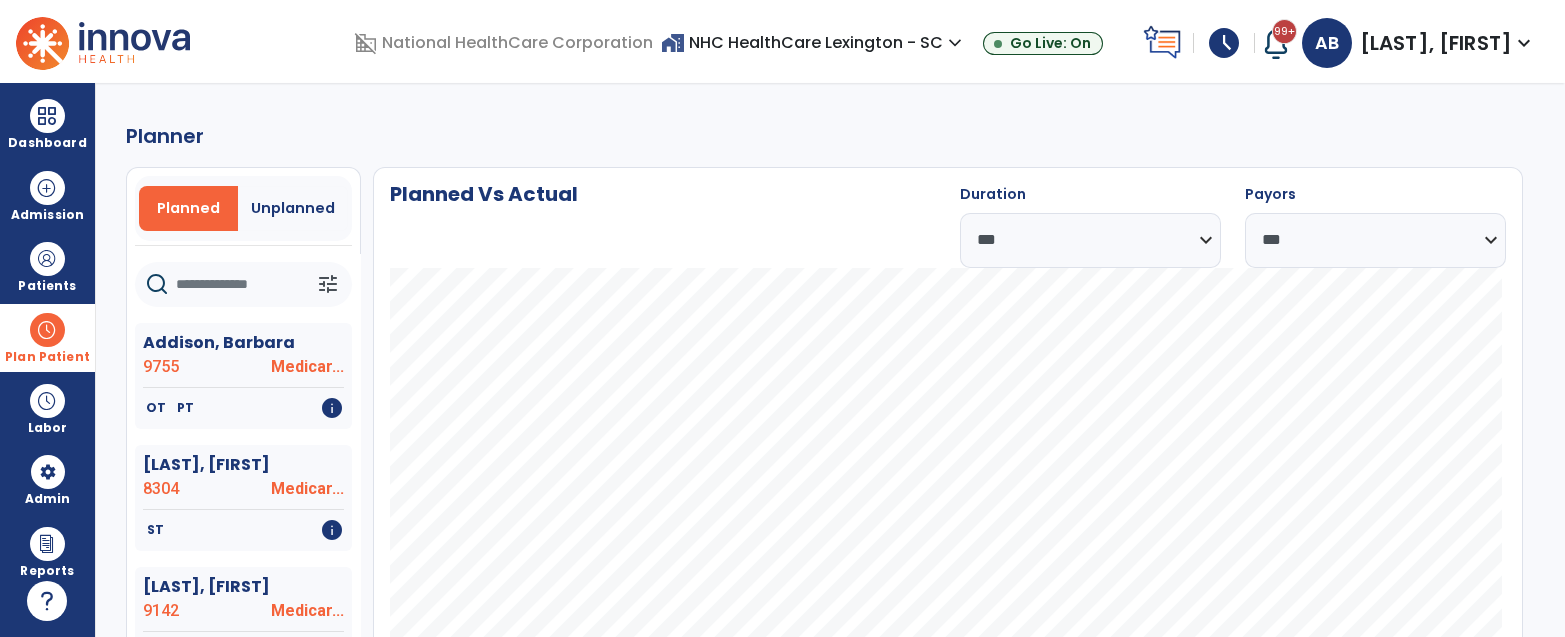 click 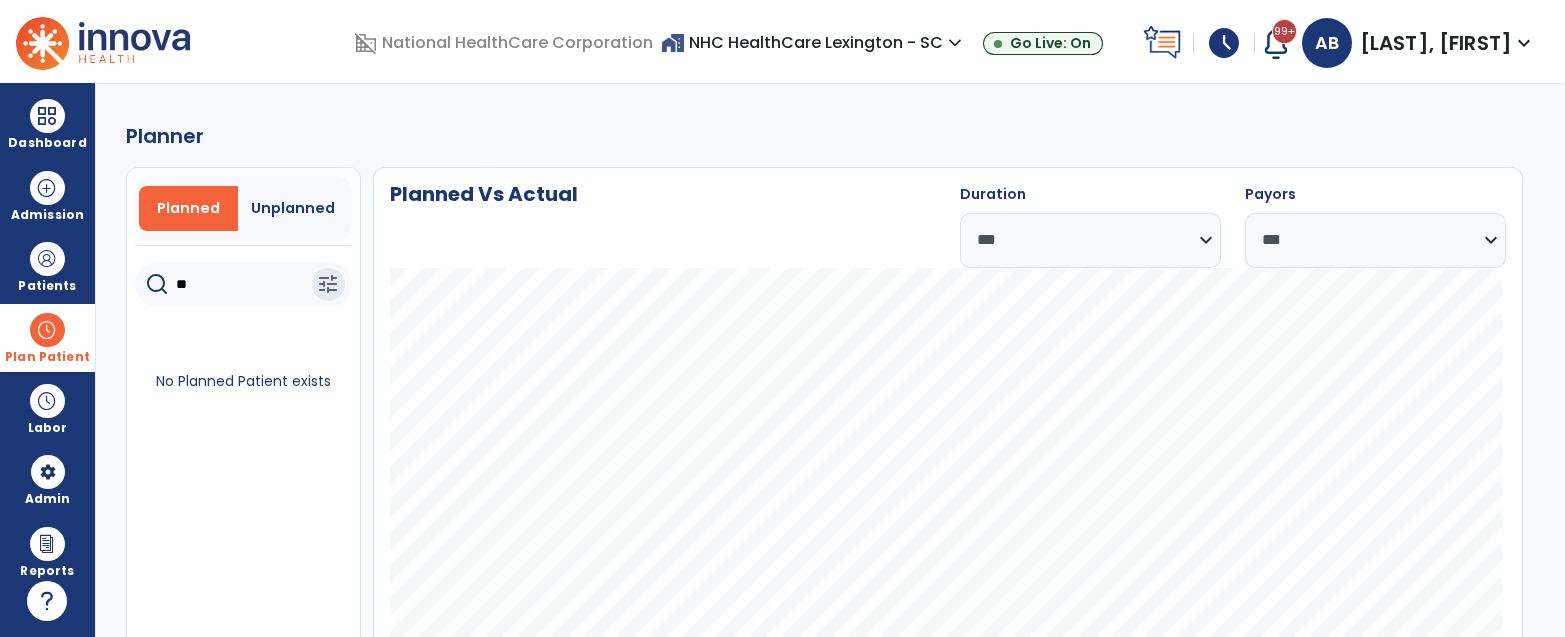 type on "*" 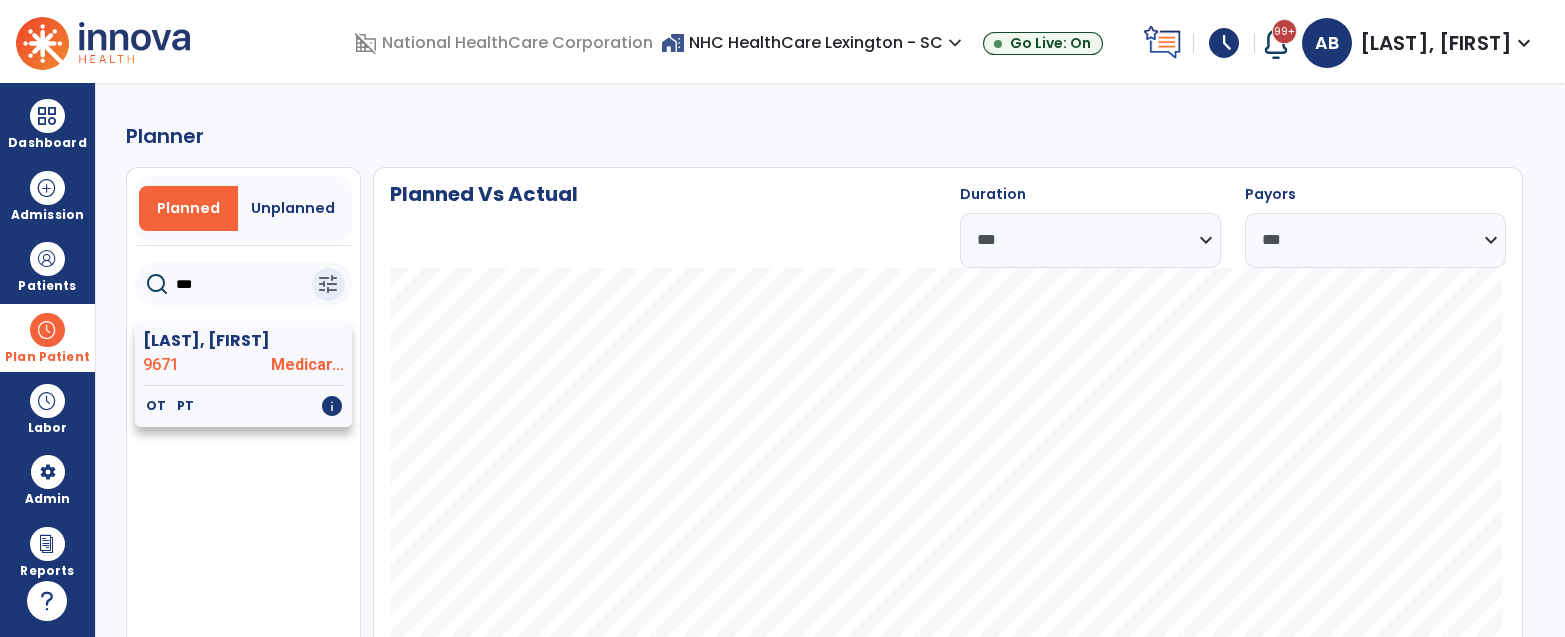 type on "***" 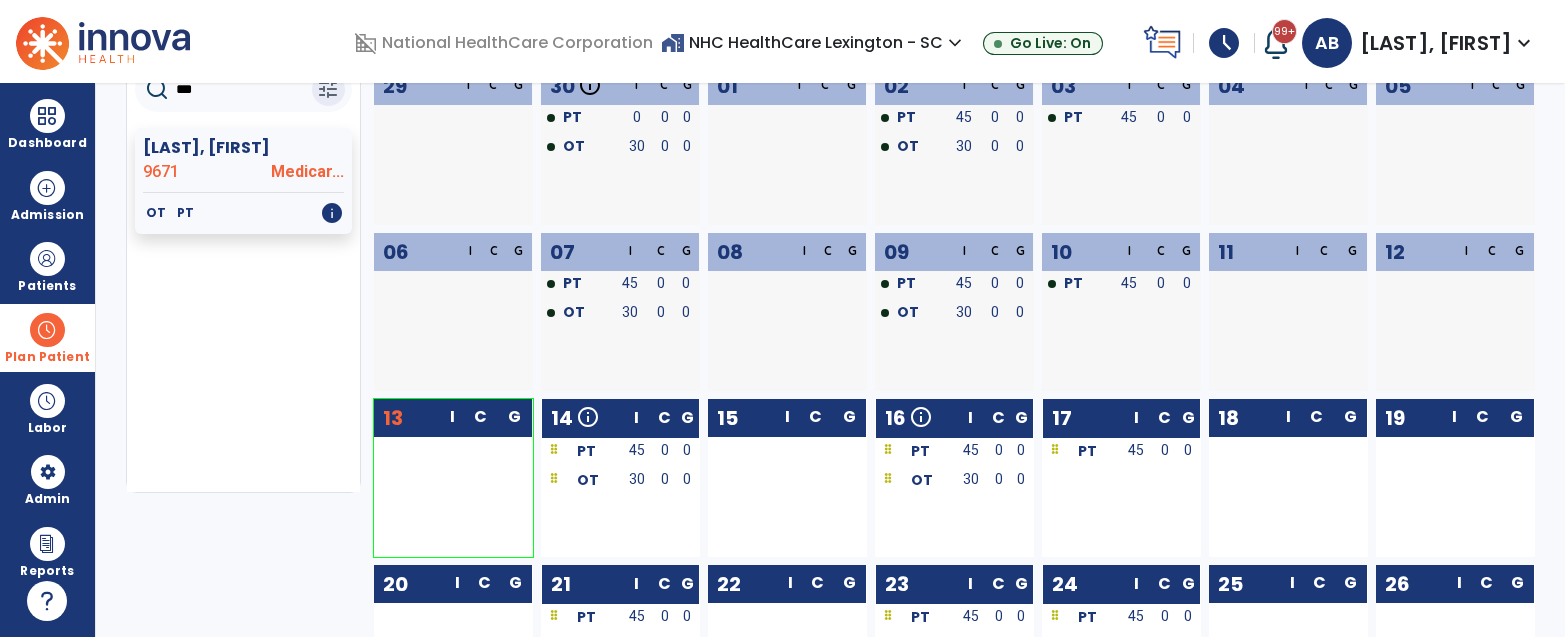 scroll, scrollTop: 218, scrollLeft: 0, axis: vertical 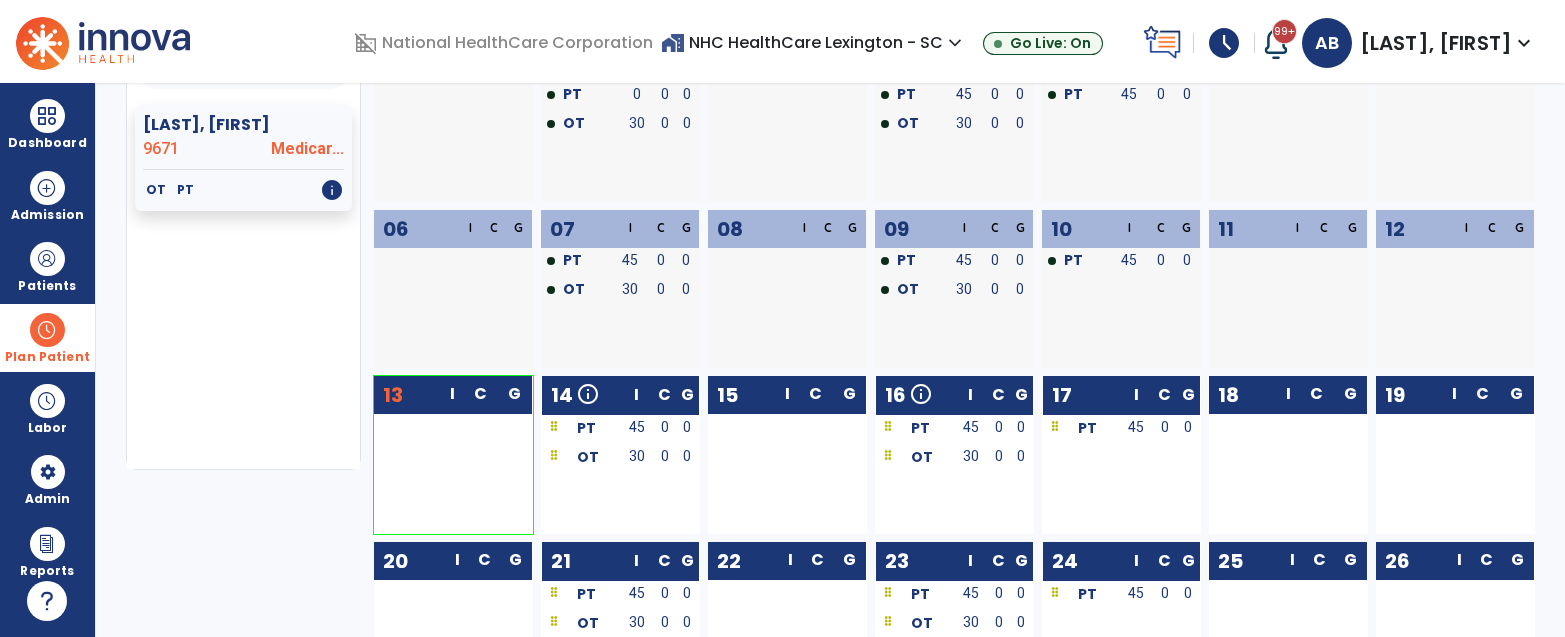 click at bounding box center [581, 486] 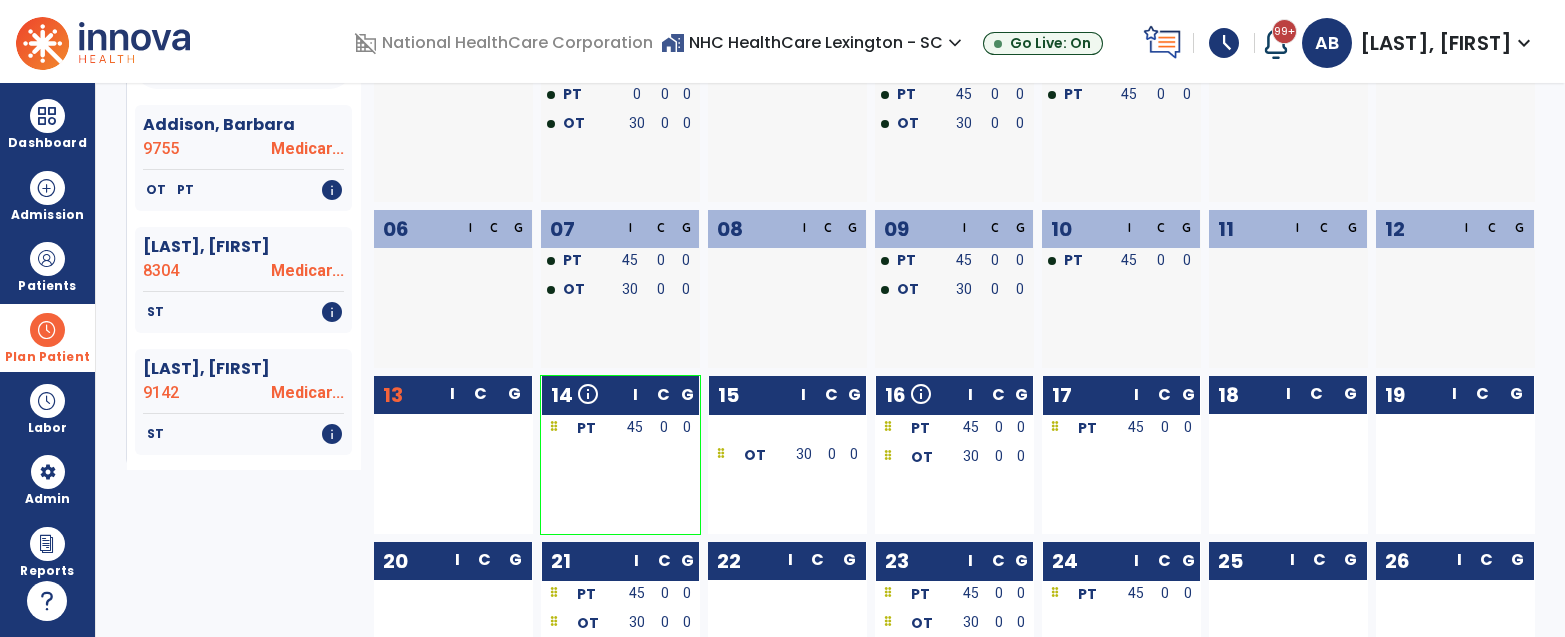 click at bounding box center (47, 330) 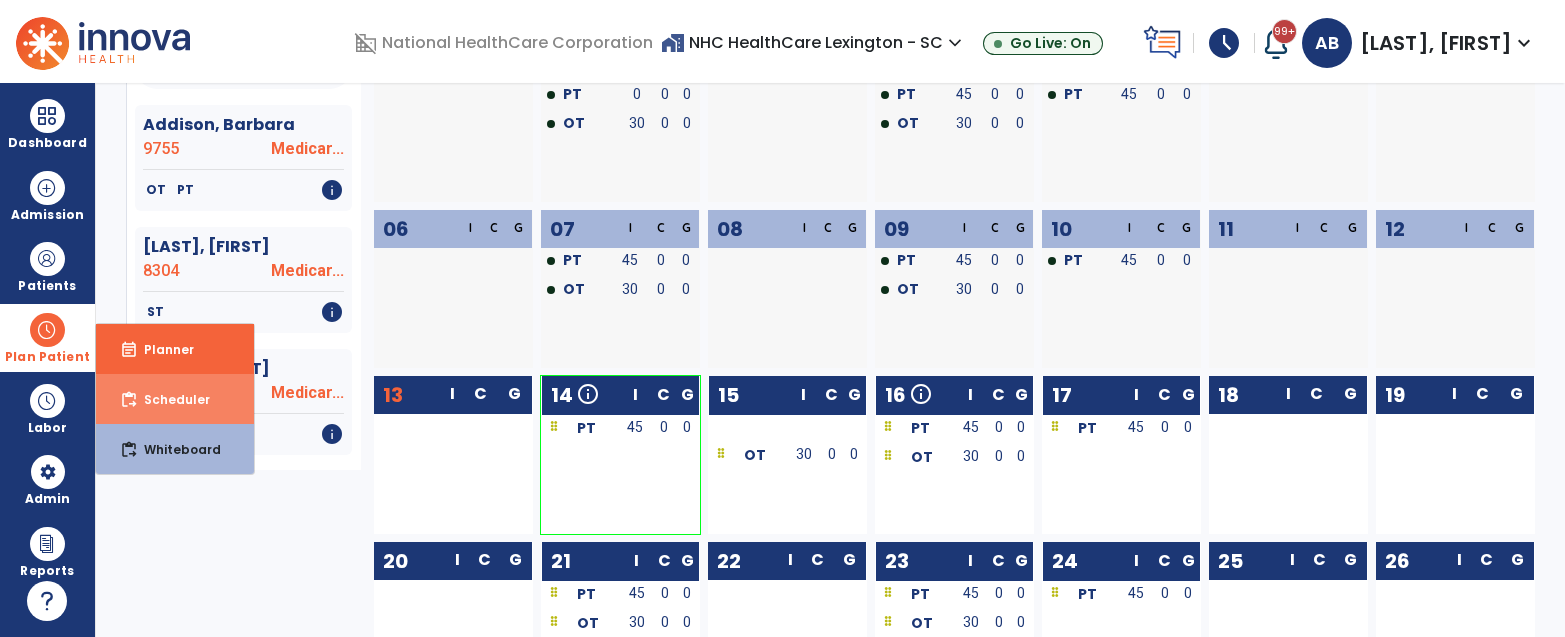 click on "content_paste_go  Scheduler" at bounding box center (175, 399) 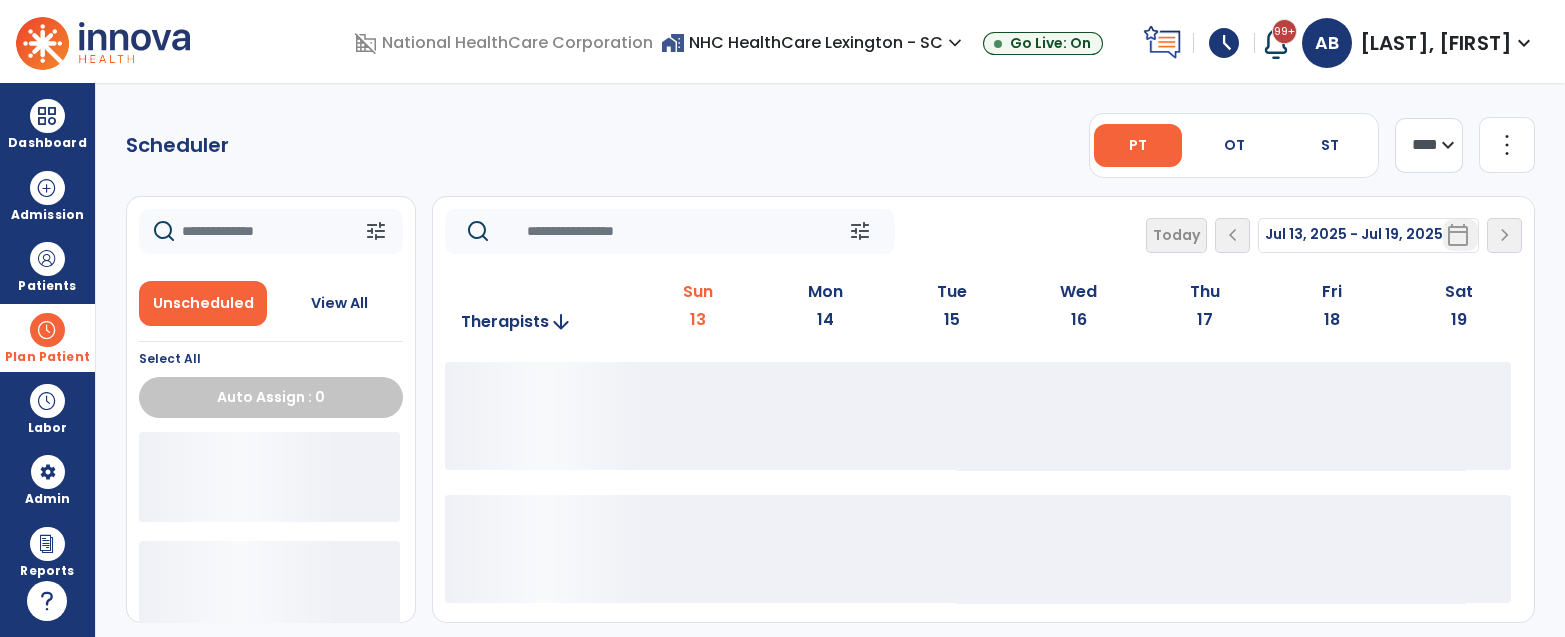scroll, scrollTop: 0, scrollLeft: 0, axis: both 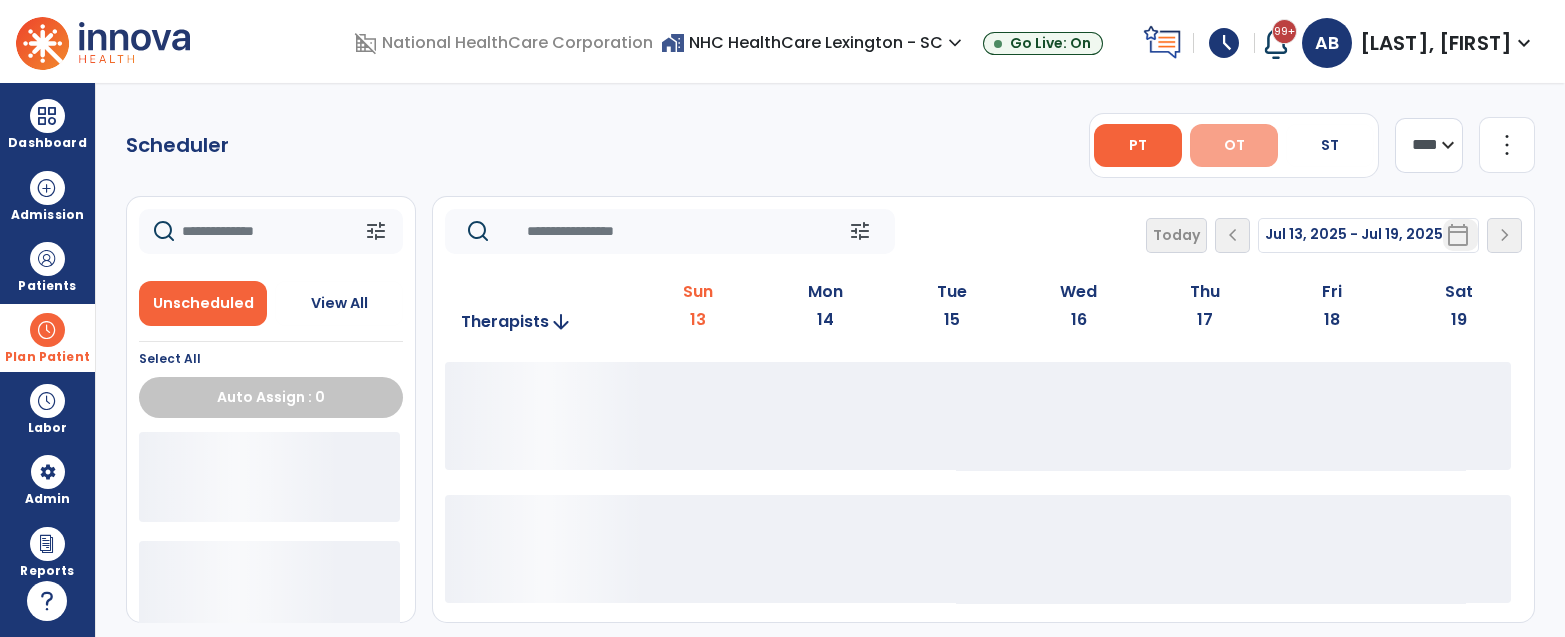click on "OT" at bounding box center (1234, 145) 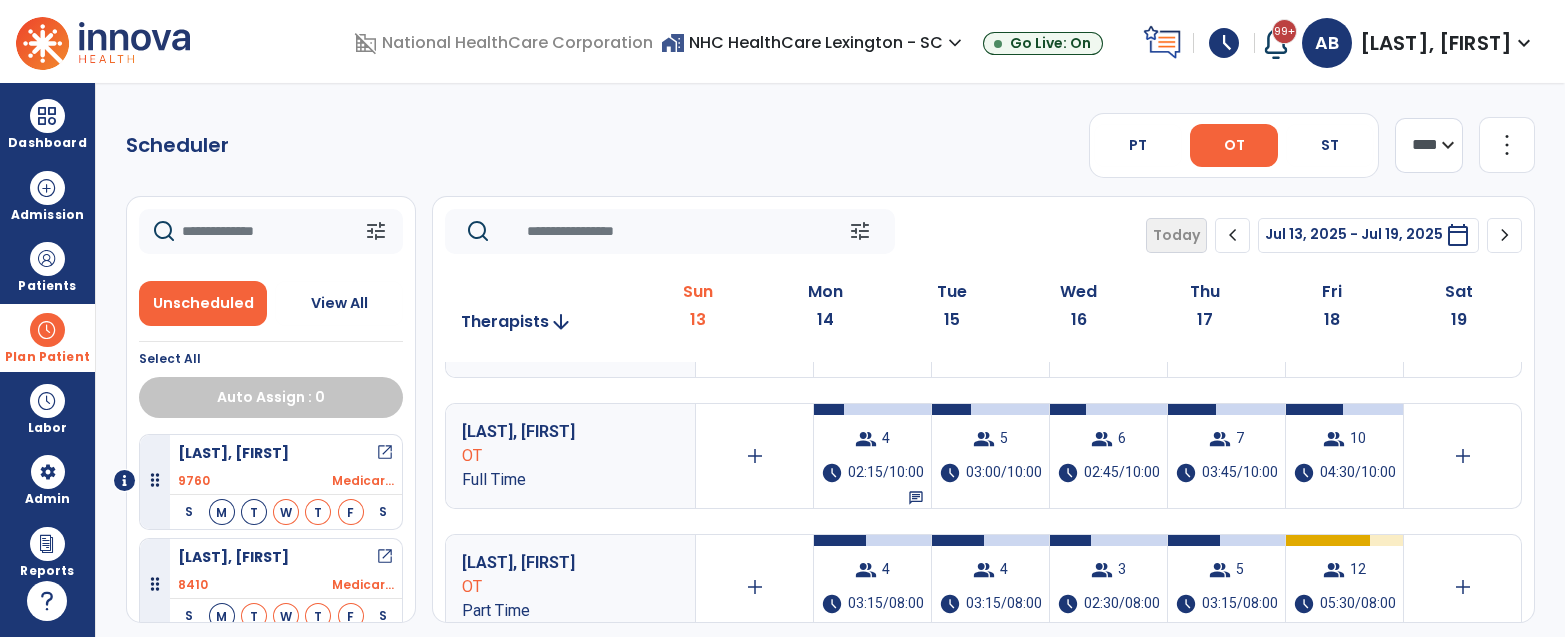 scroll, scrollTop: 90, scrollLeft: 0, axis: vertical 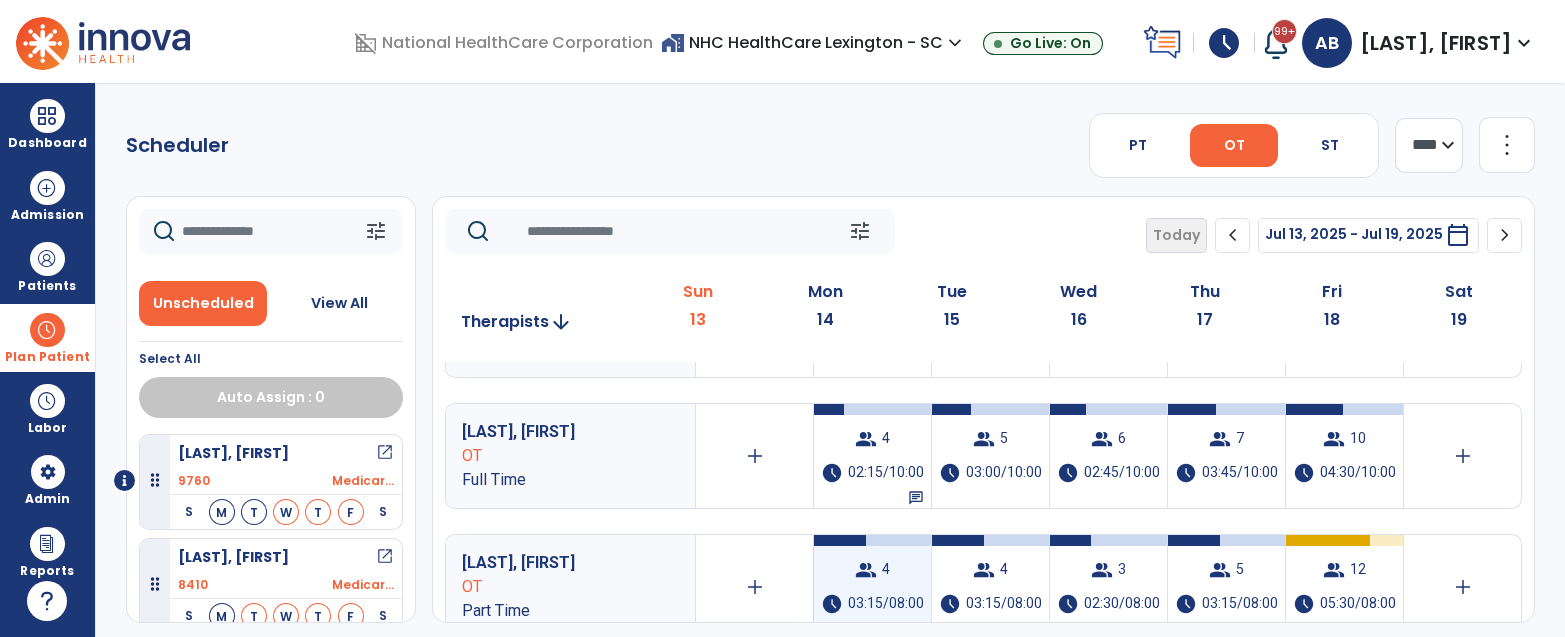 click on "group  4  schedule  03:15/08:00" at bounding box center (872, 587) 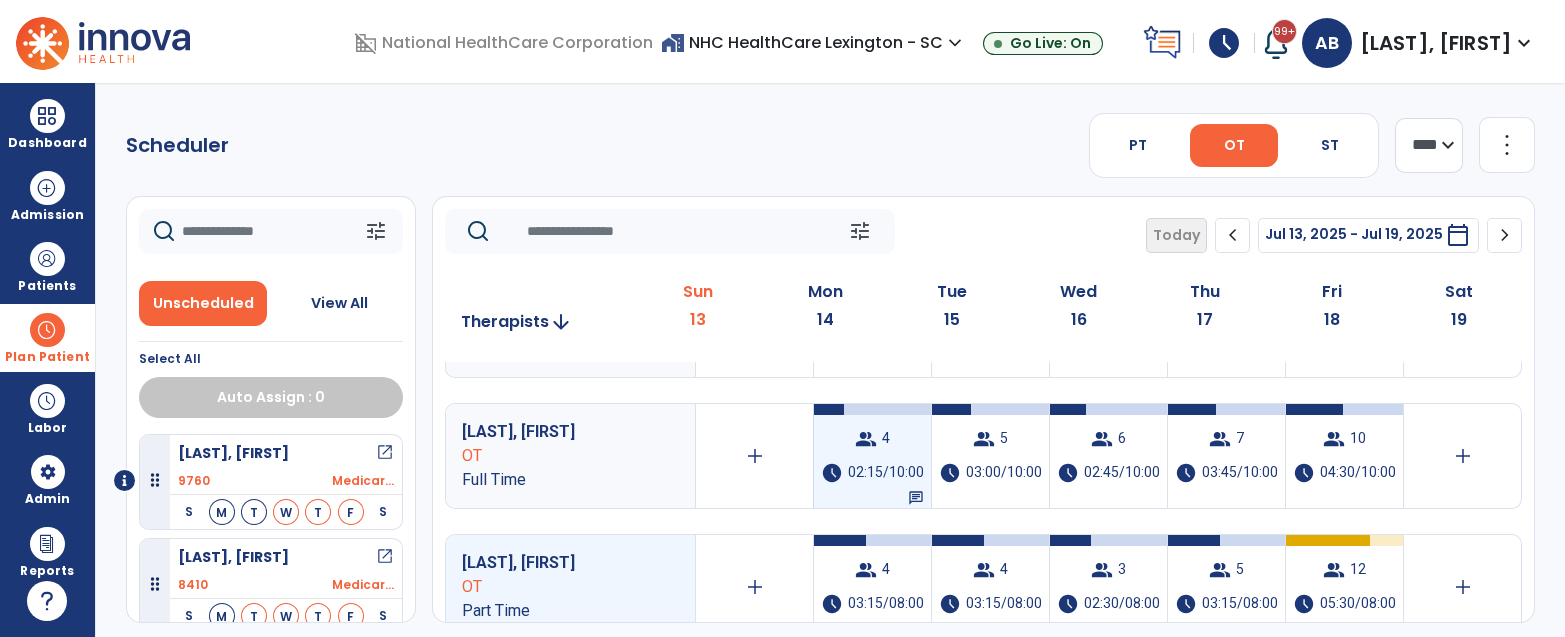 click on "02:15/10:00" at bounding box center [886, 473] 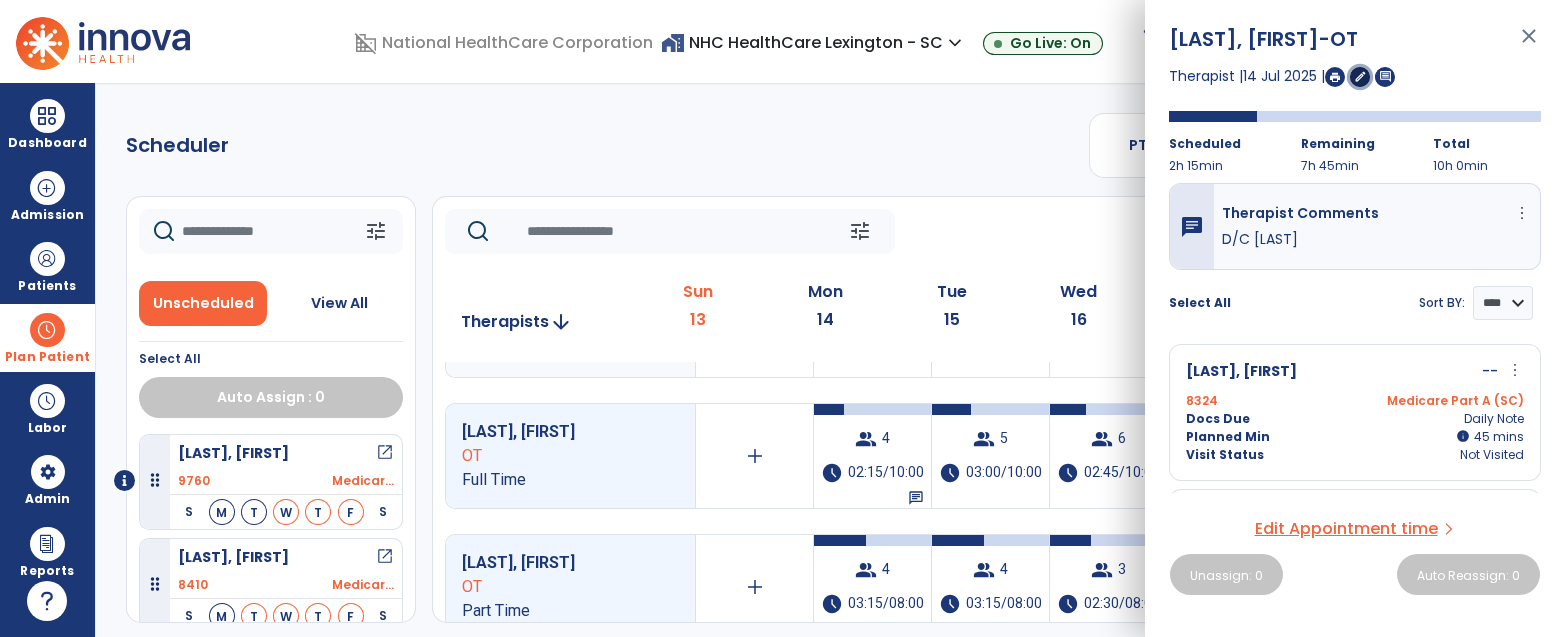 click on "edit" at bounding box center (1360, 76) 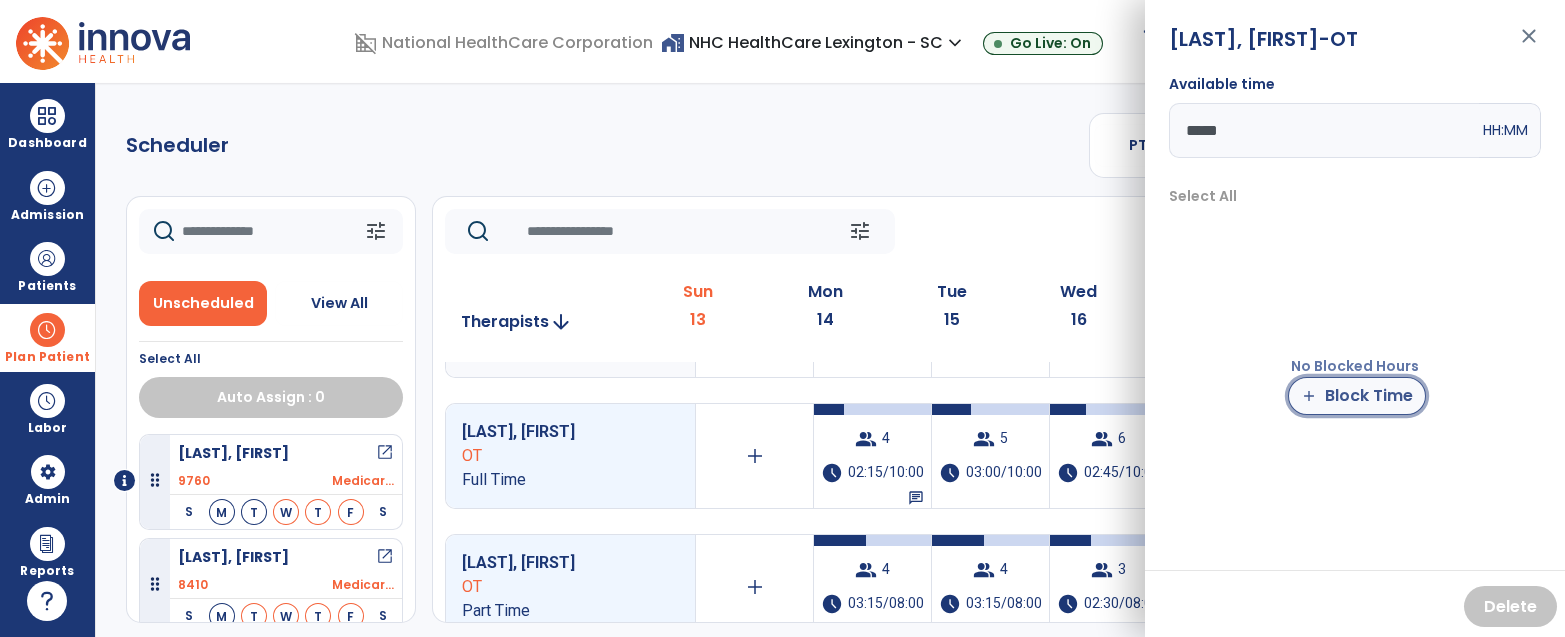 click on "add   Block Time" at bounding box center [1357, 396] 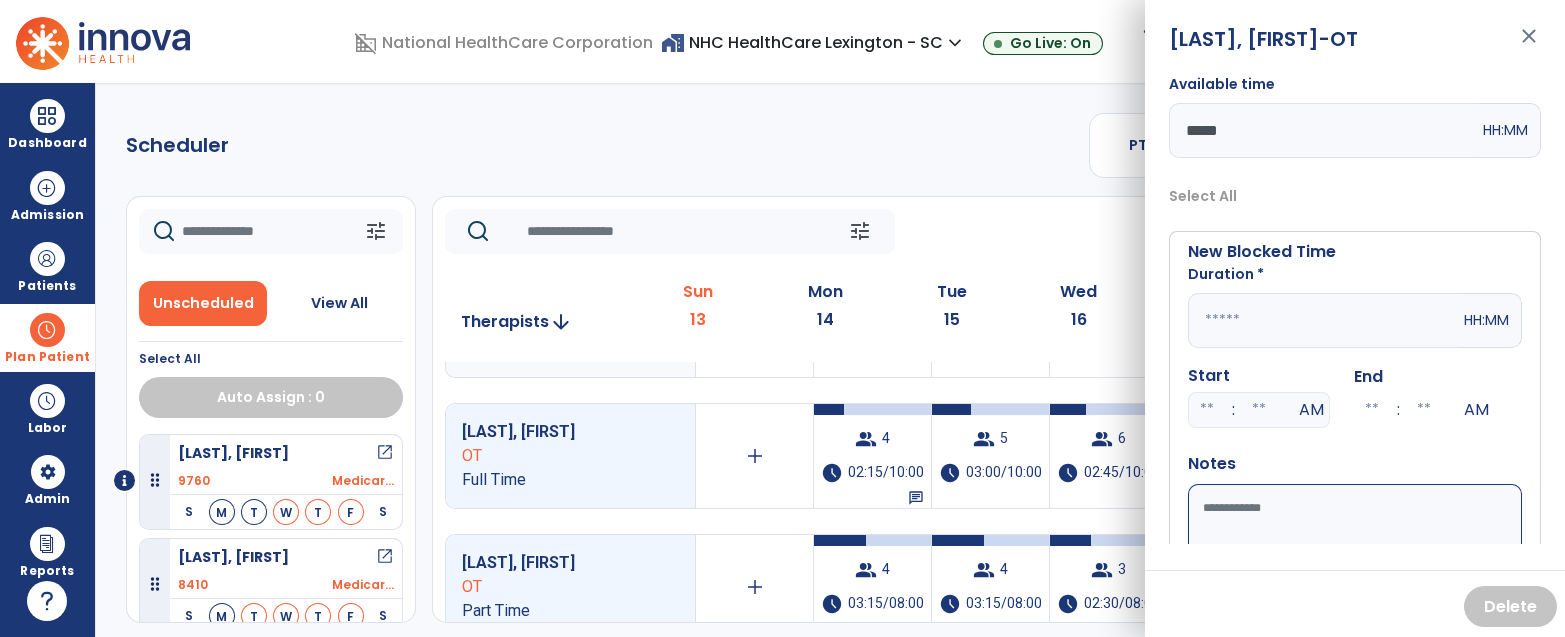 click at bounding box center [1324, 320] 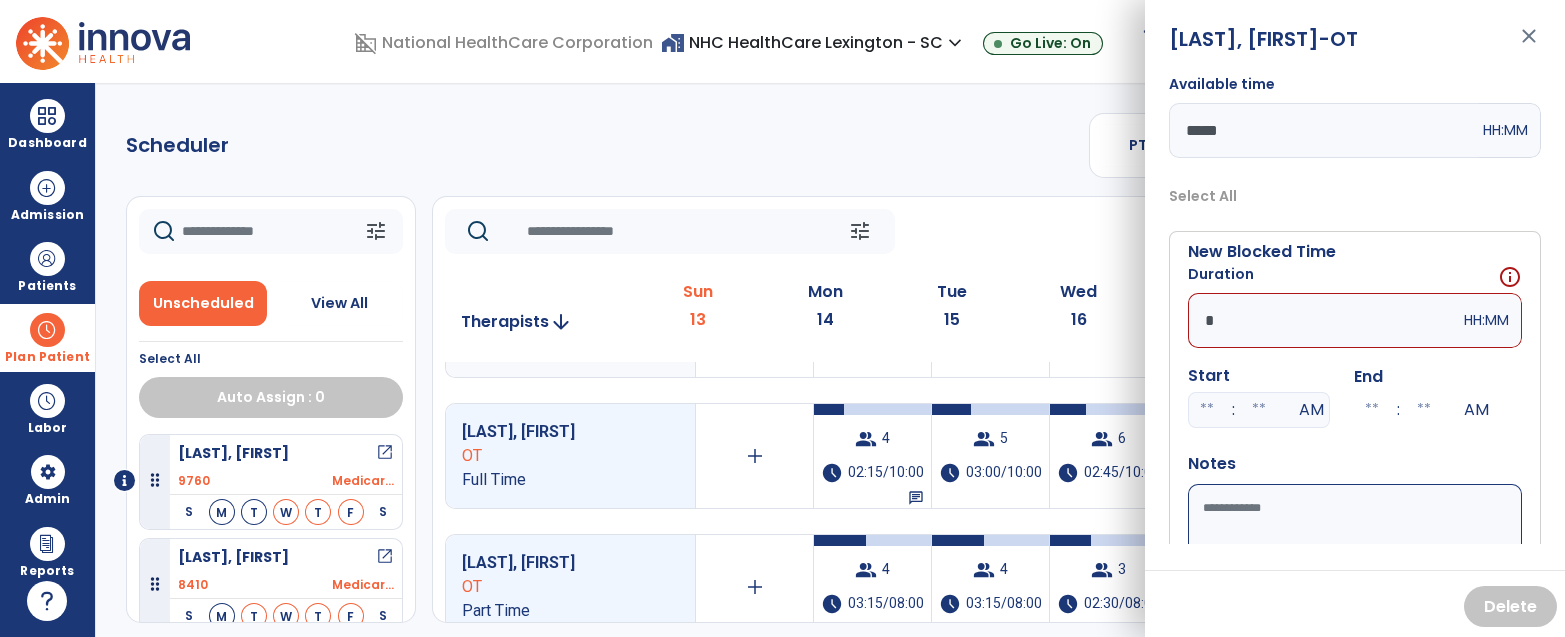 type on "*" 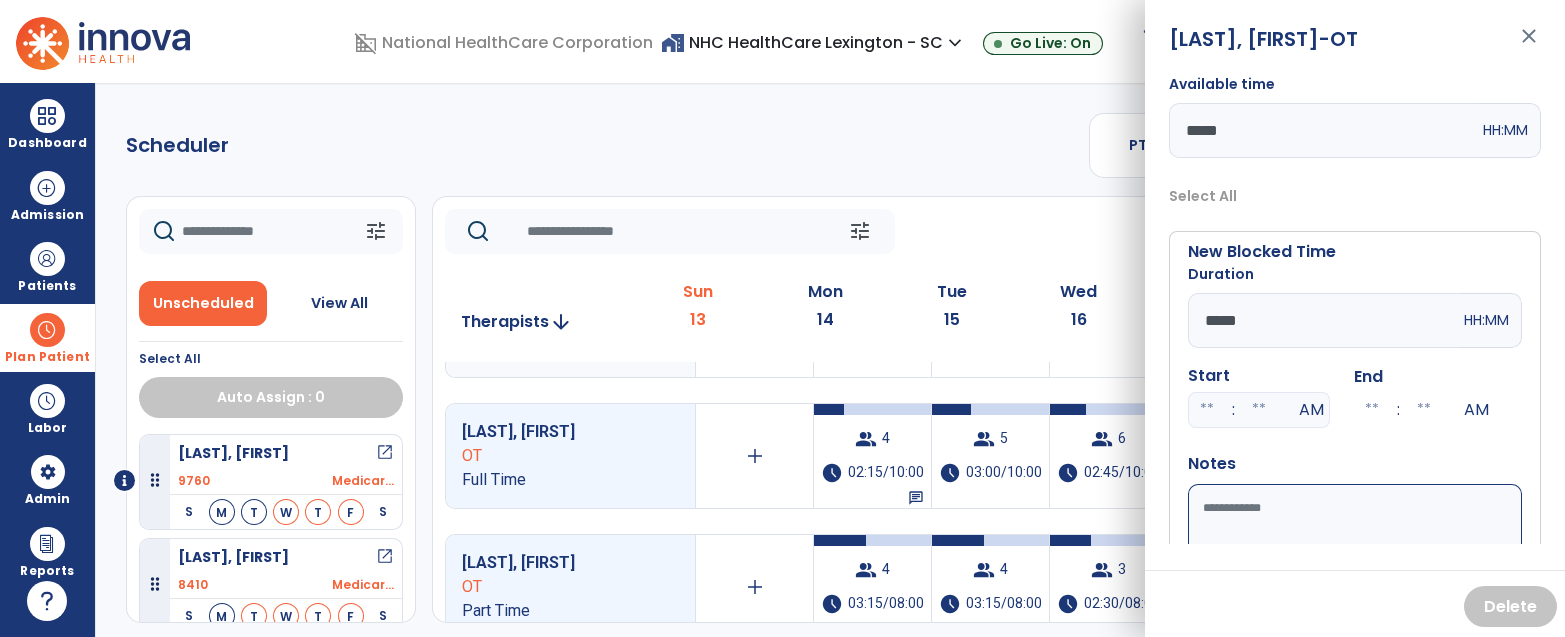 type on "*****" 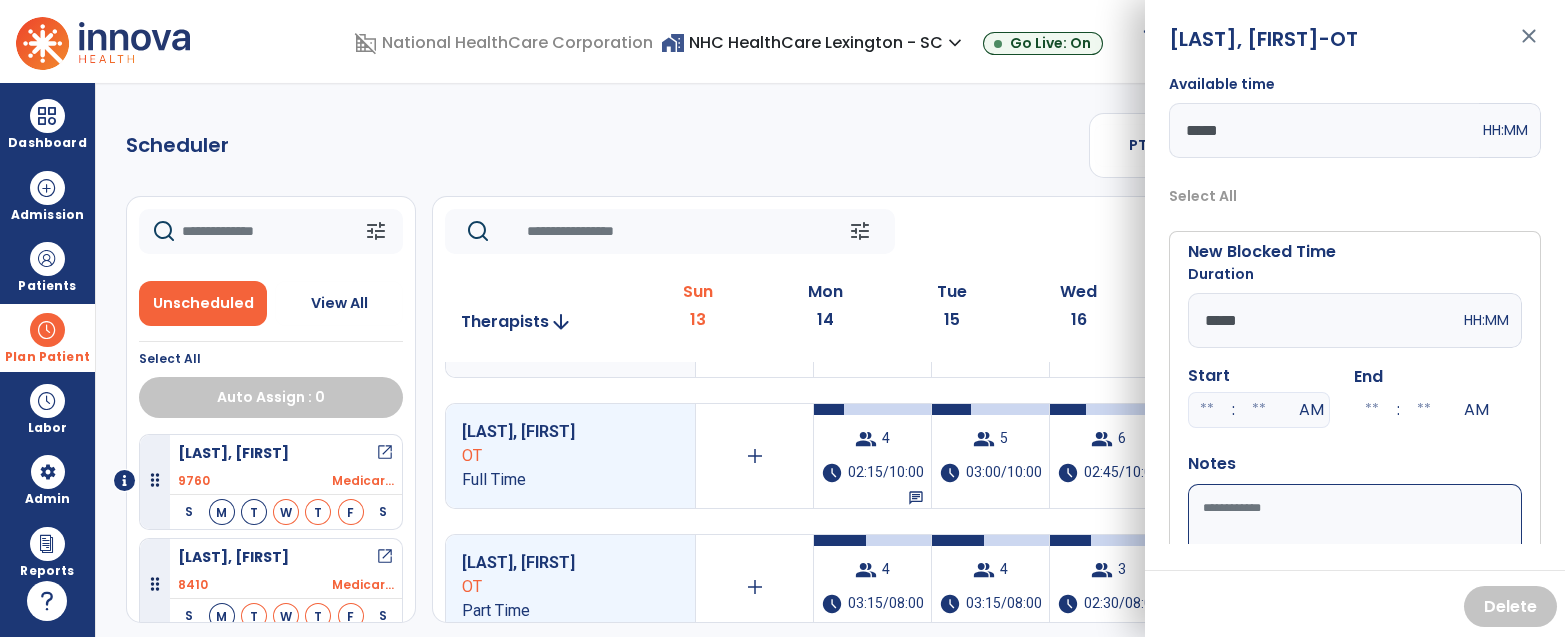 click at bounding box center [1207, 410] 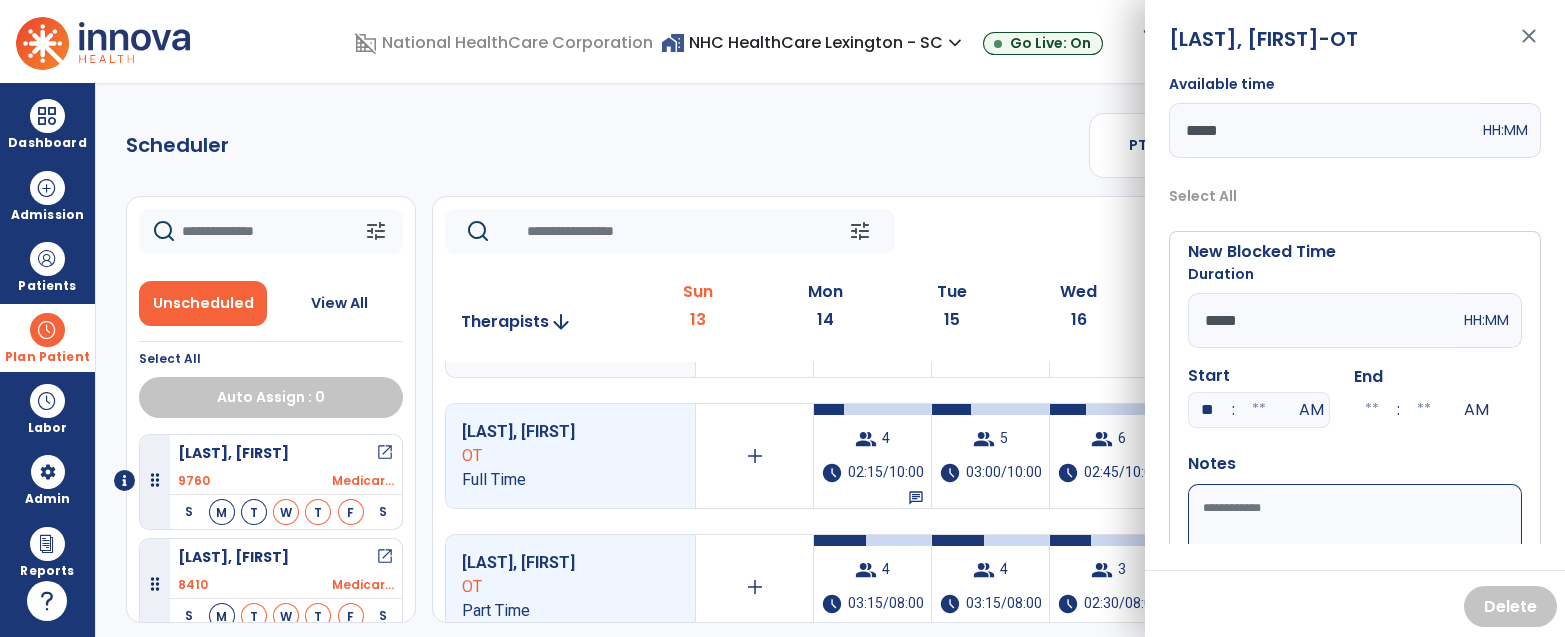 type on "**" 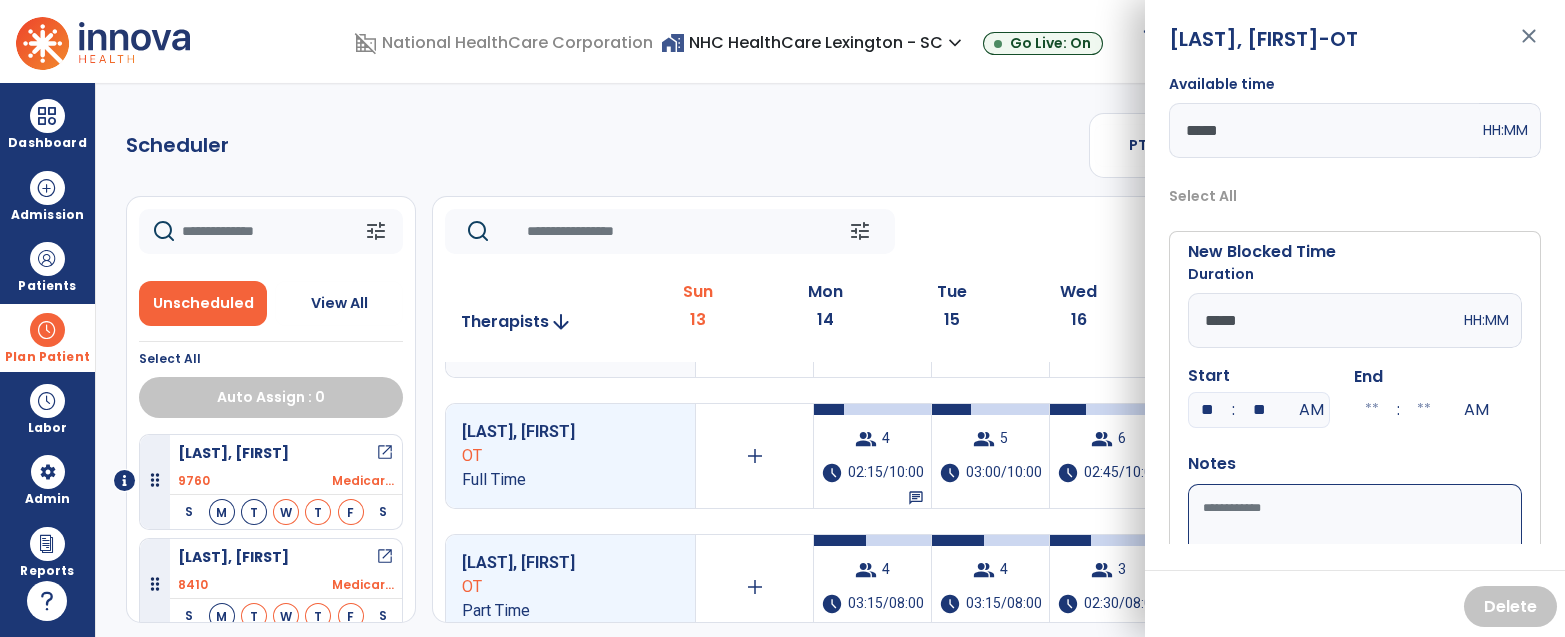 type on "**" 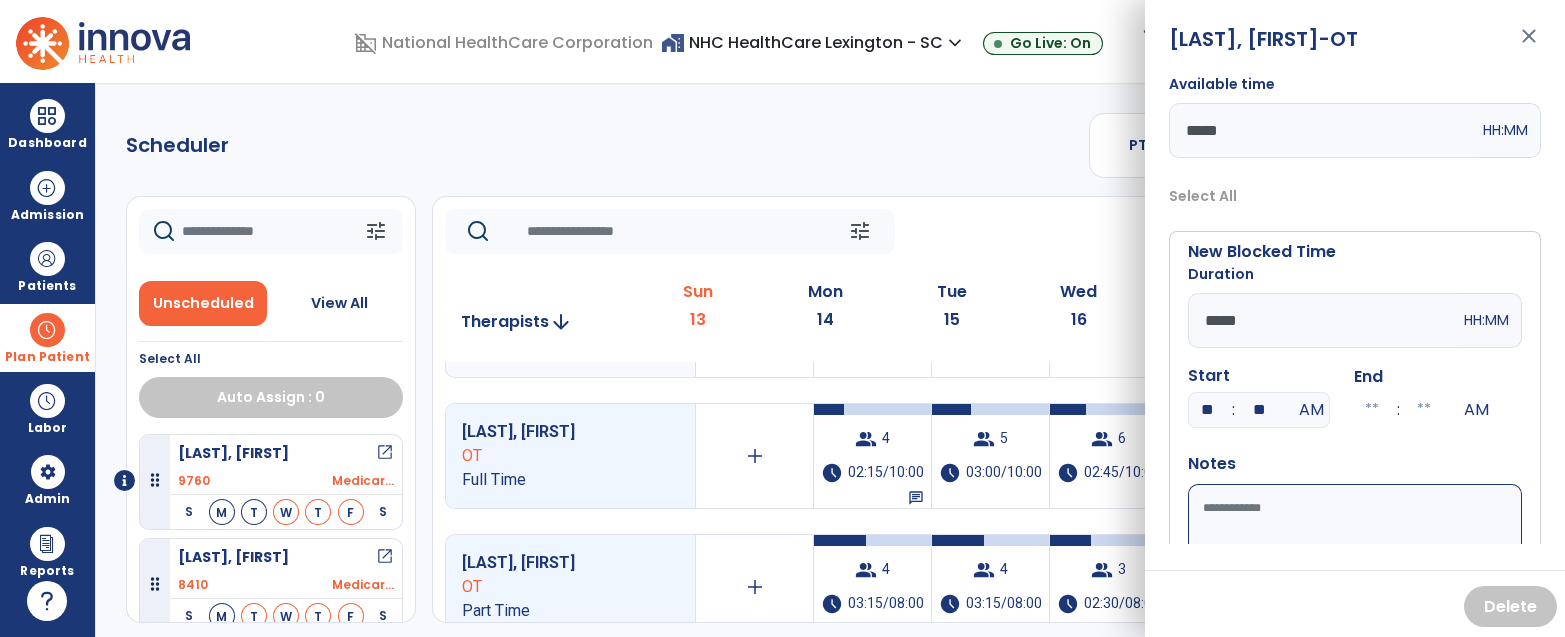 type on "**" 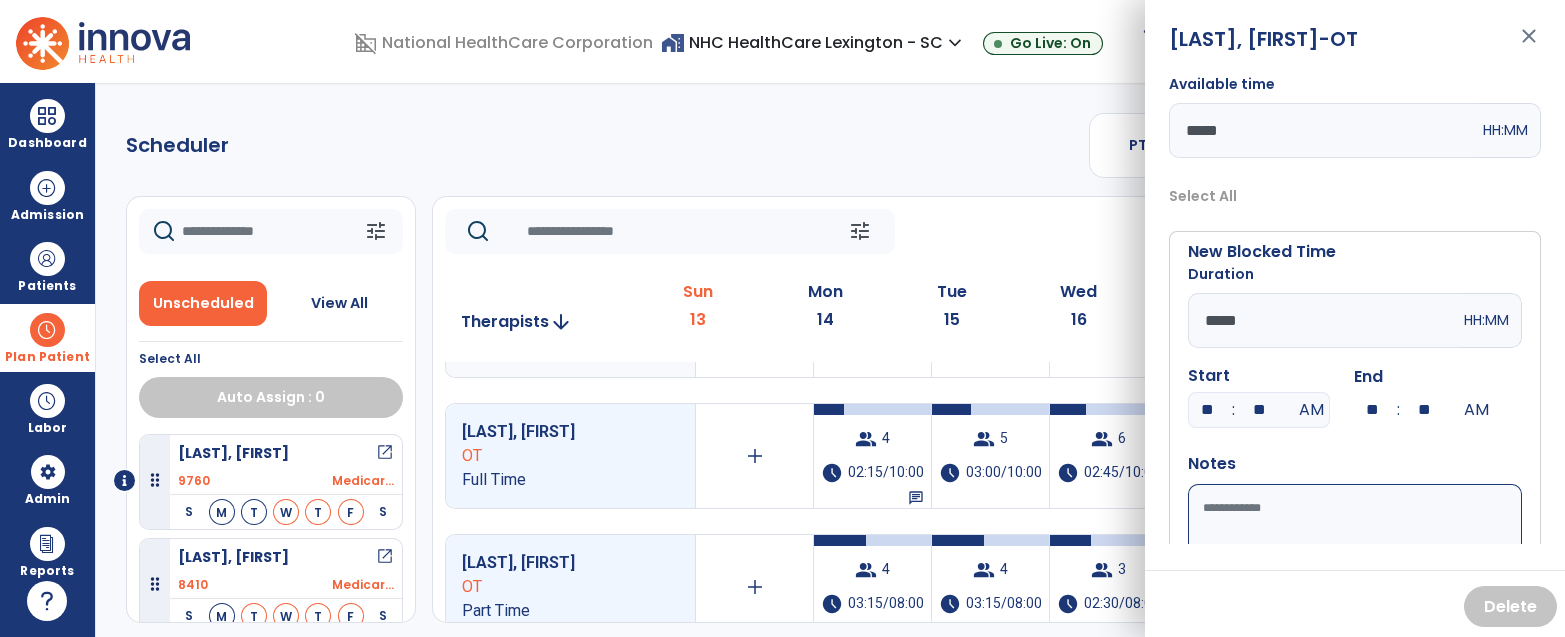 click on "Available time" at bounding box center [1355, 544] 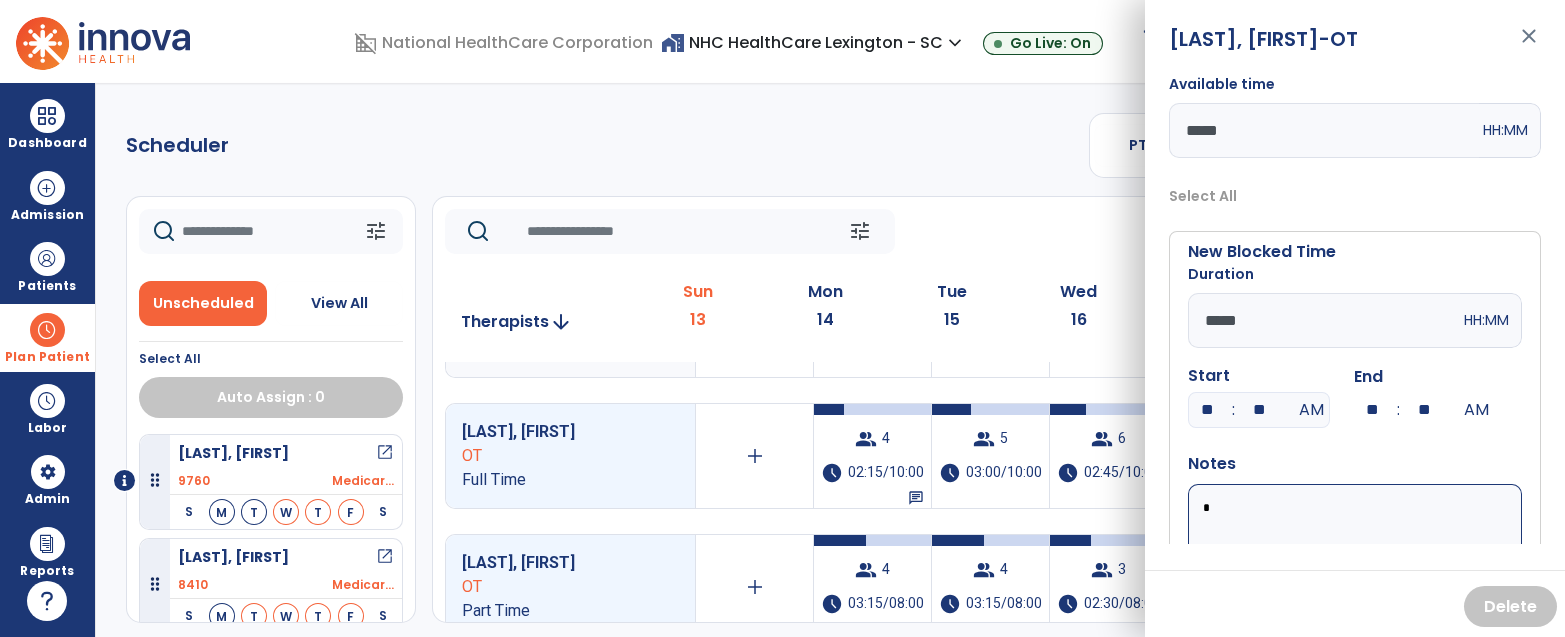 click on "*" at bounding box center (1355, 544) 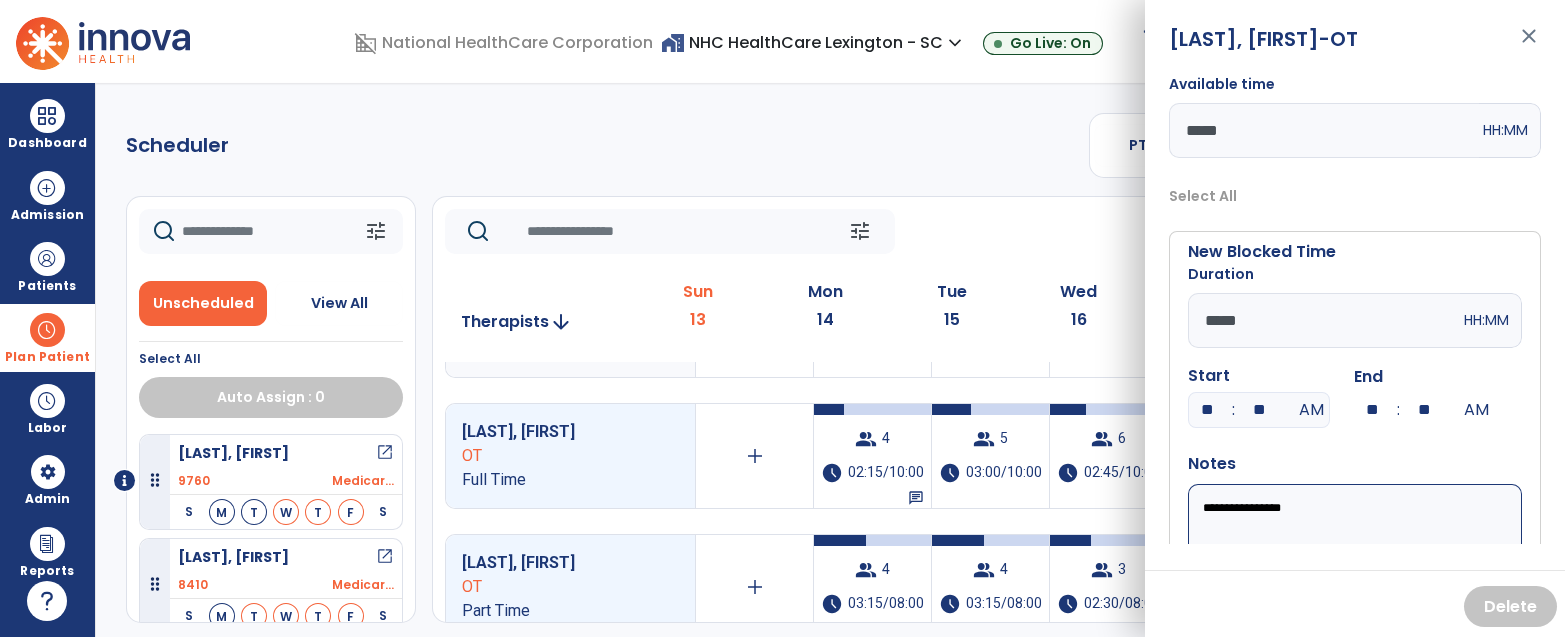 type on "**********" 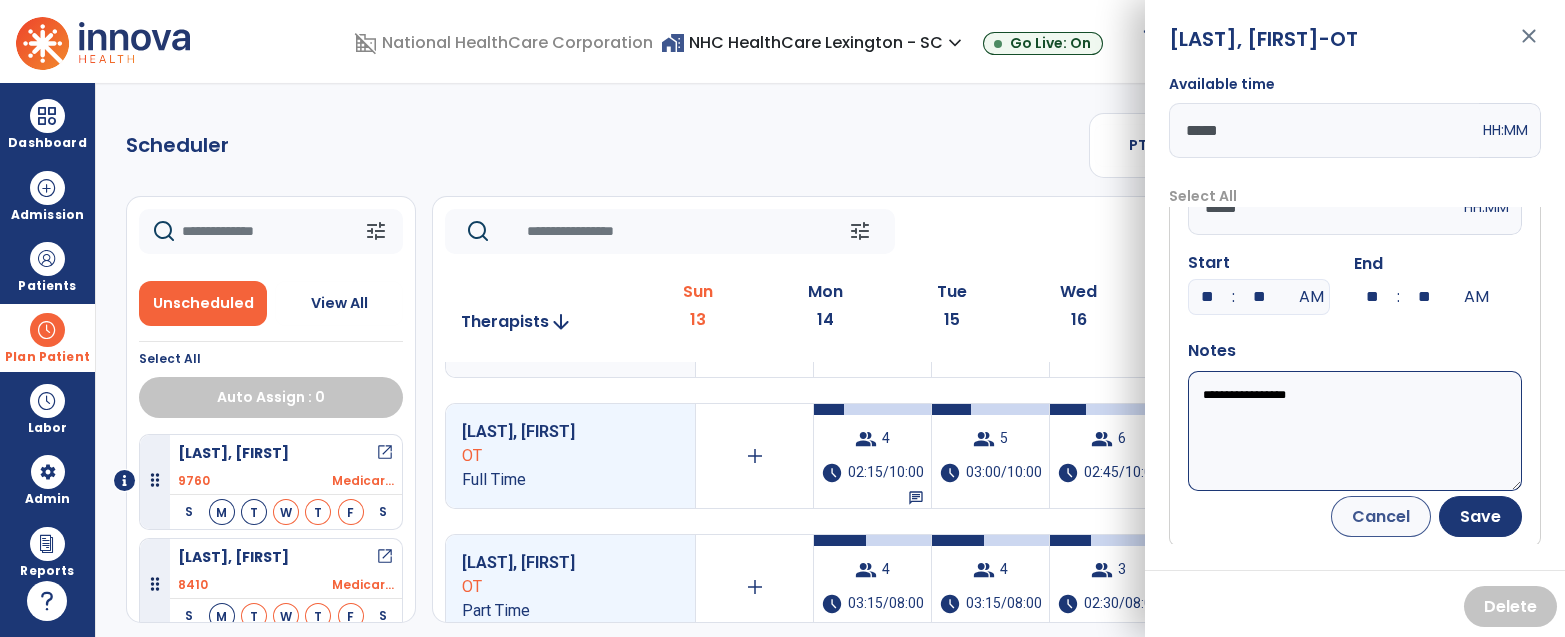 scroll, scrollTop: 114, scrollLeft: 0, axis: vertical 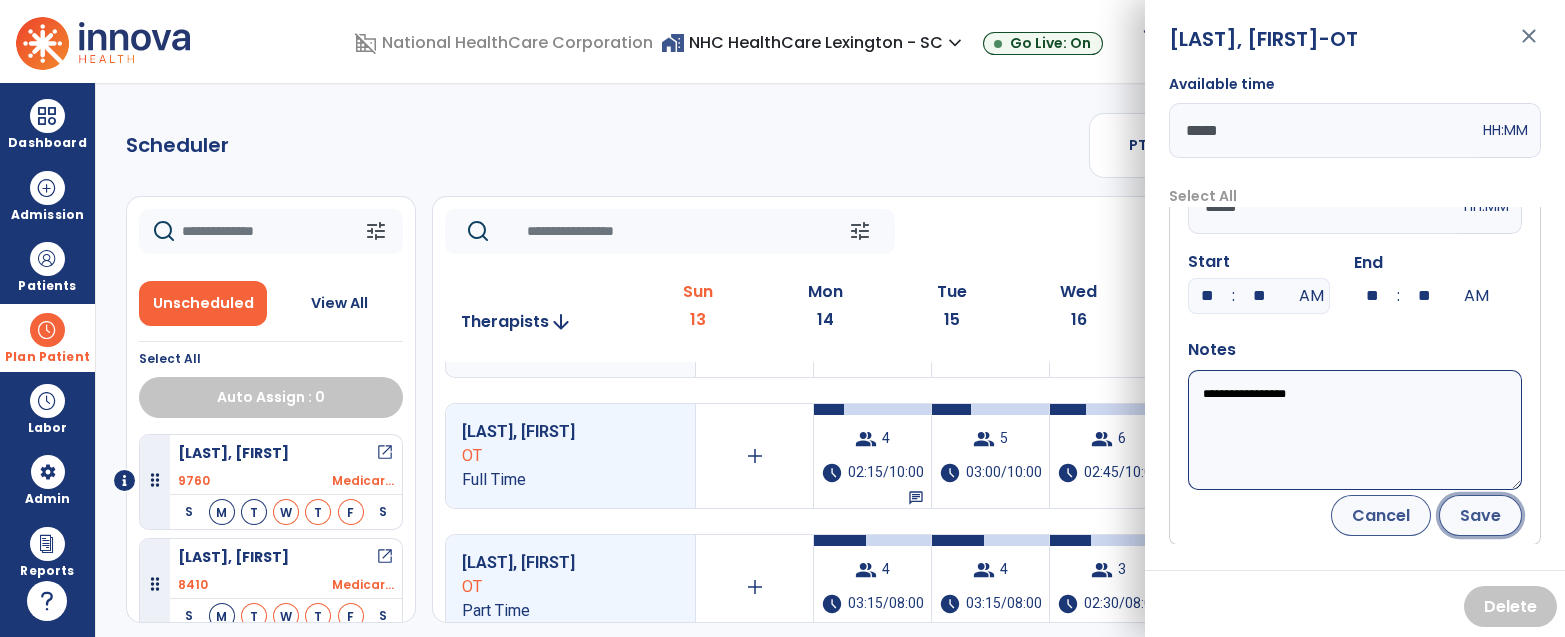 click on "Save" at bounding box center [1480, 515] 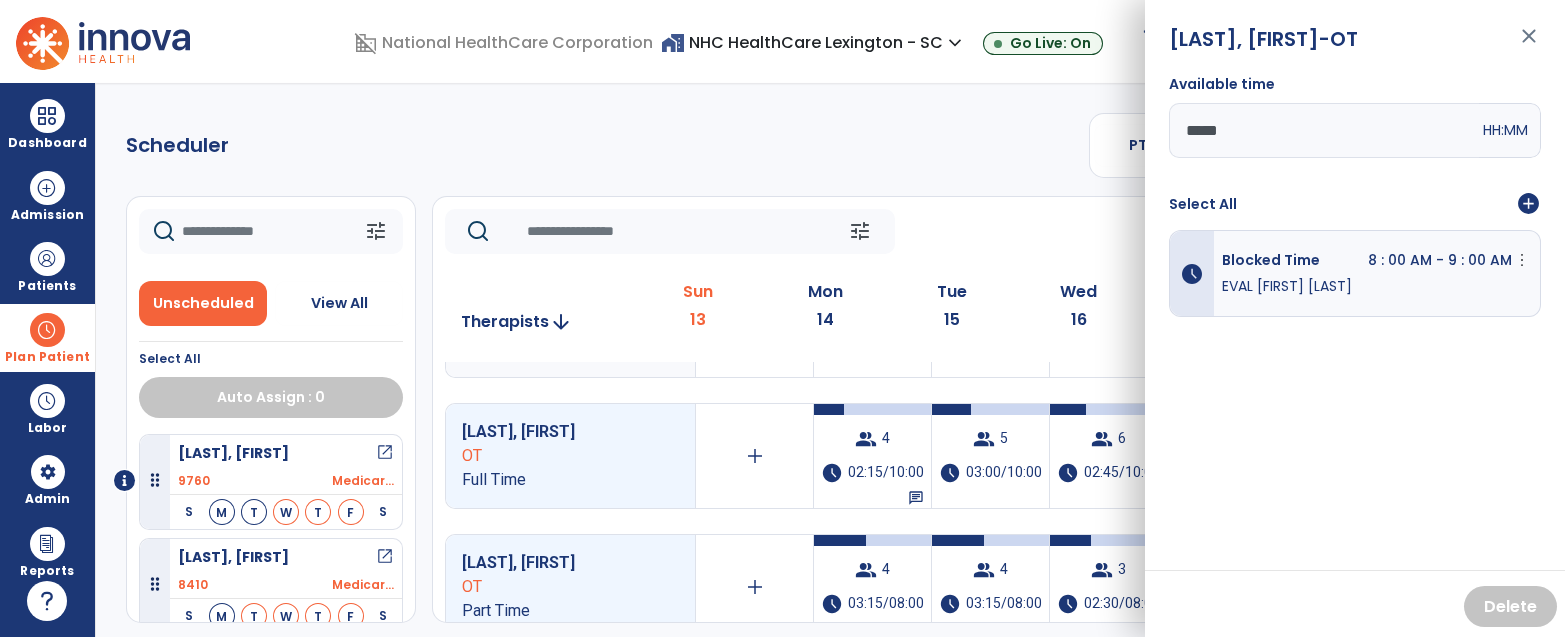 scroll, scrollTop: 0, scrollLeft: 0, axis: both 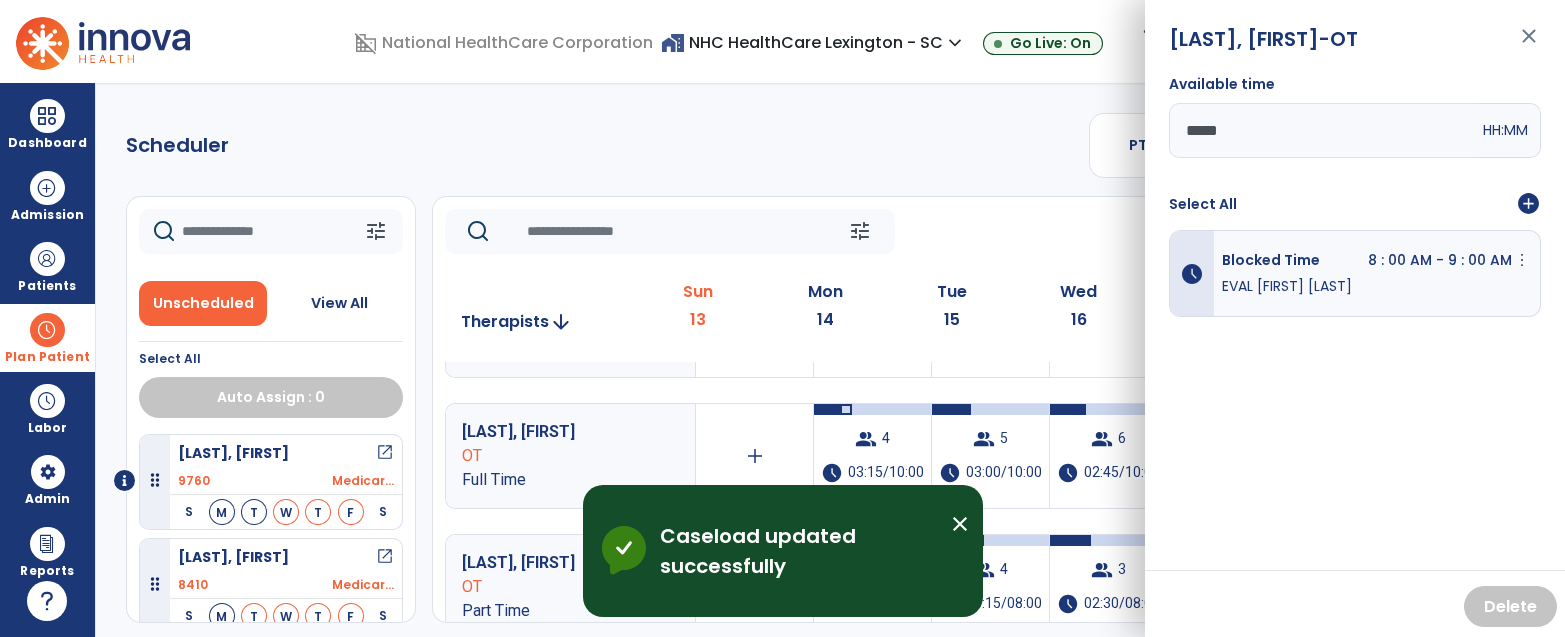 click on "Scheduler   PT   OT   ST  **** *** more_vert  Manage Labor   View All Therapists   Print" 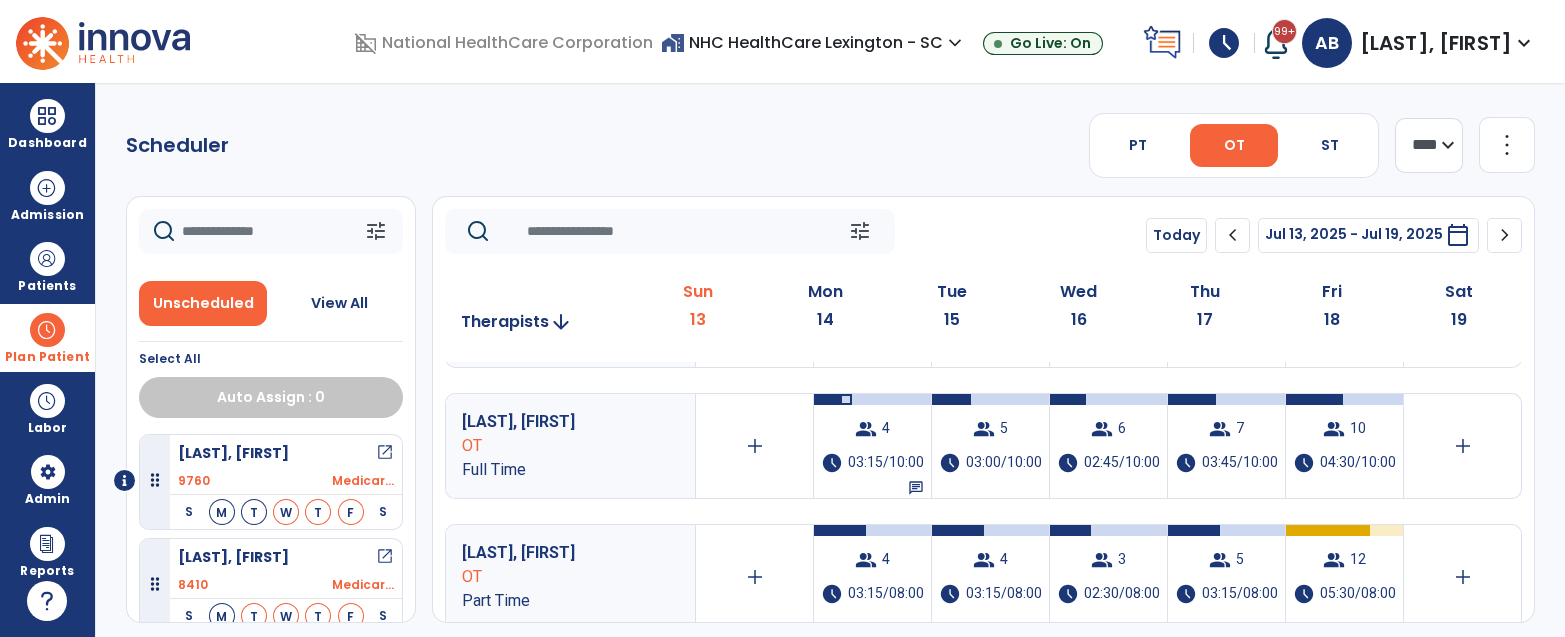 scroll, scrollTop: 104, scrollLeft: 0, axis: vertical 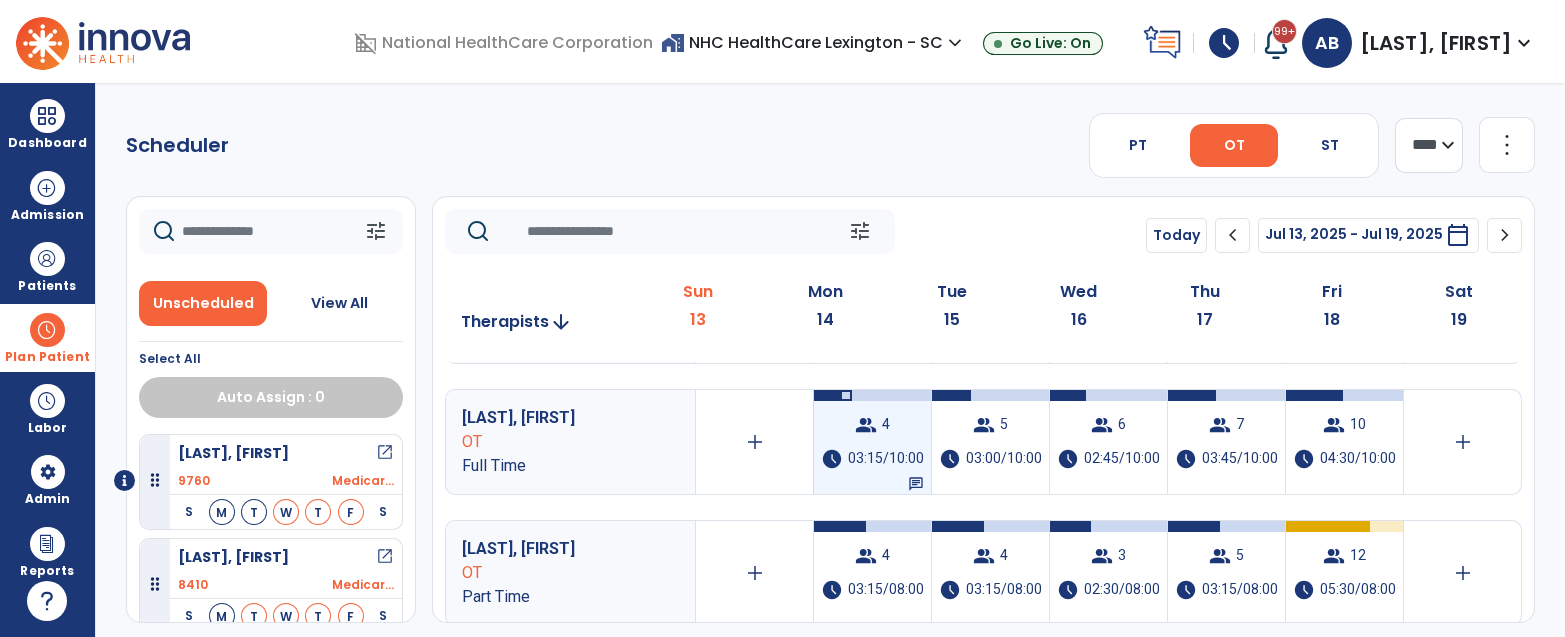 click on "03:15/10:00" at bounding box center [886, 459] 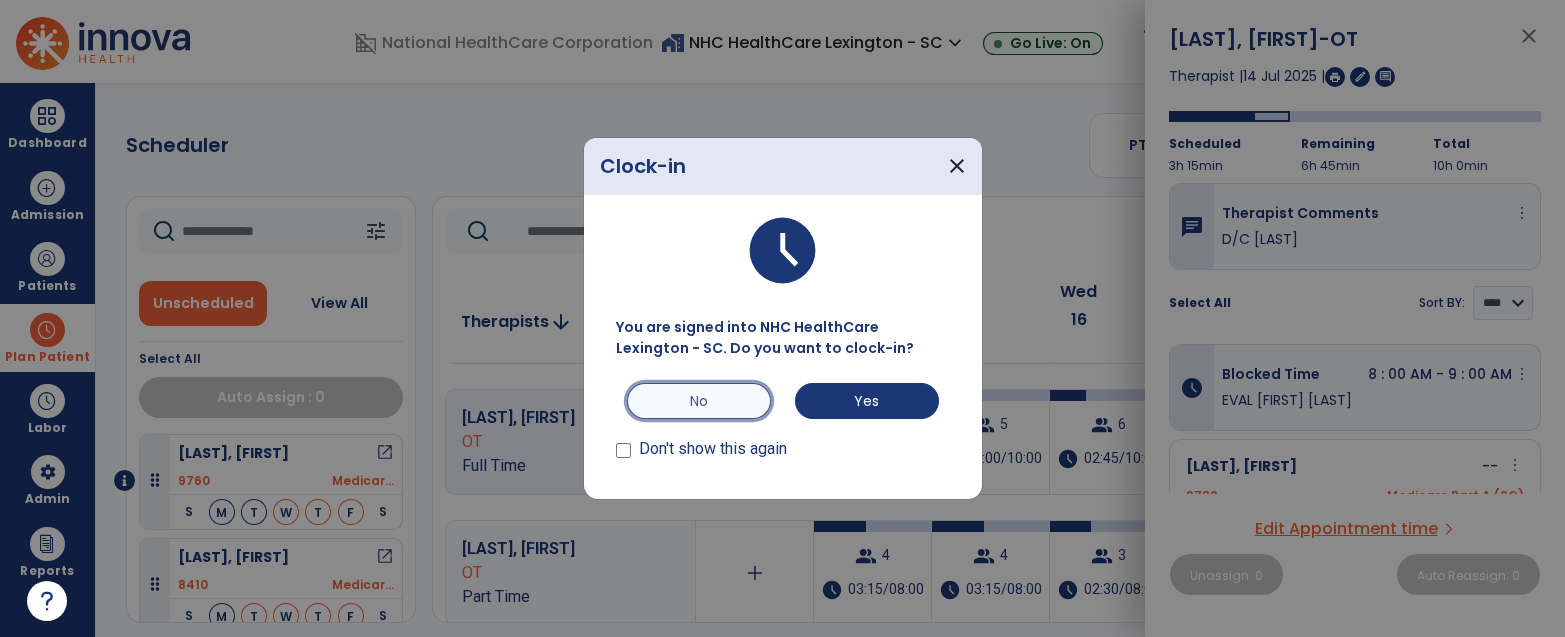 click on "No" at bounding box center (699, 401) 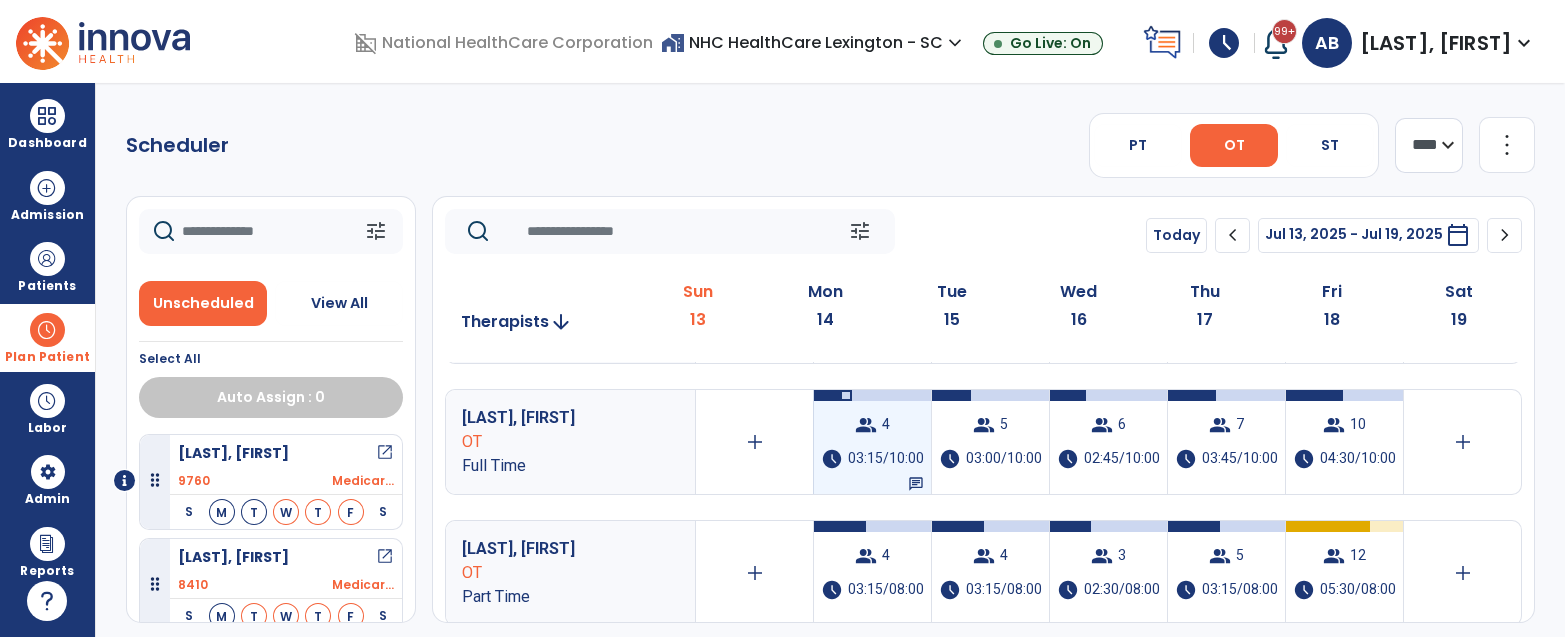 click on "group  4  schedule  03:15/10:00   chat" at bounding box center (872, 442) 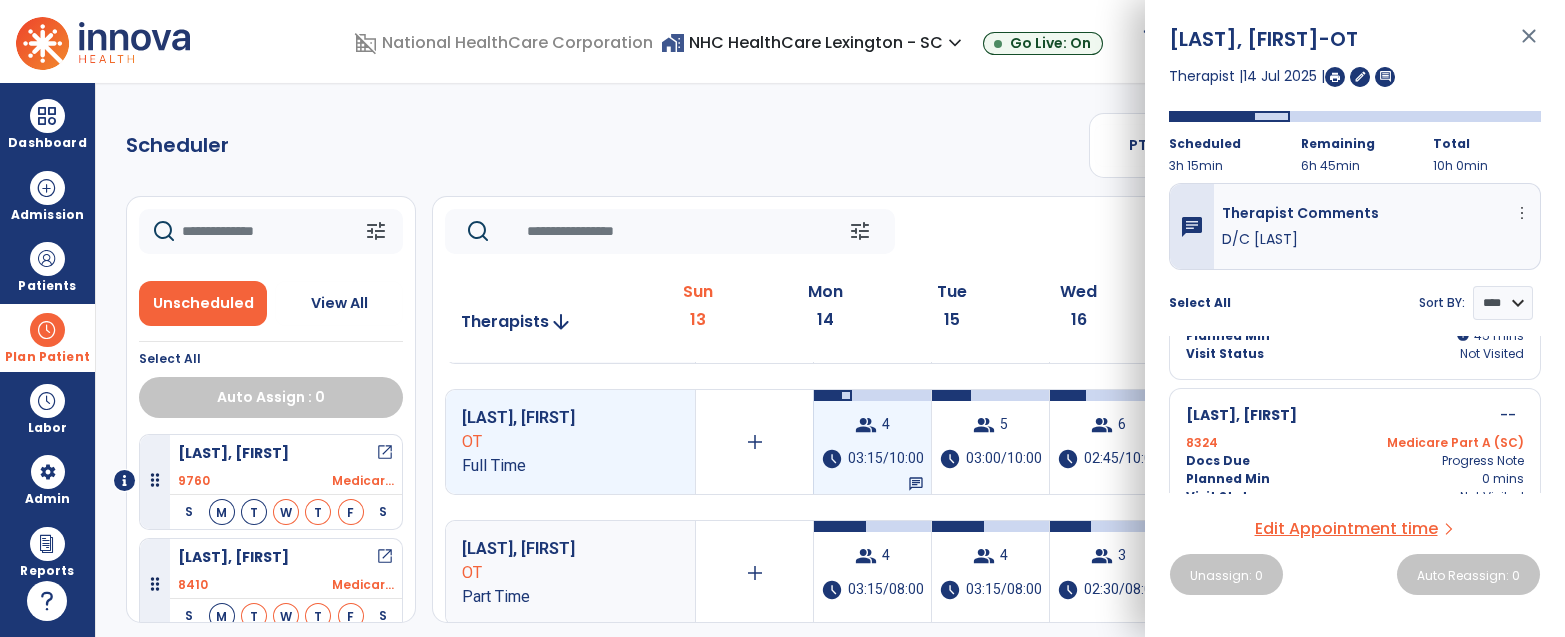scroll, scrollTop: 513, scrollLeft: 0, axis: vertical 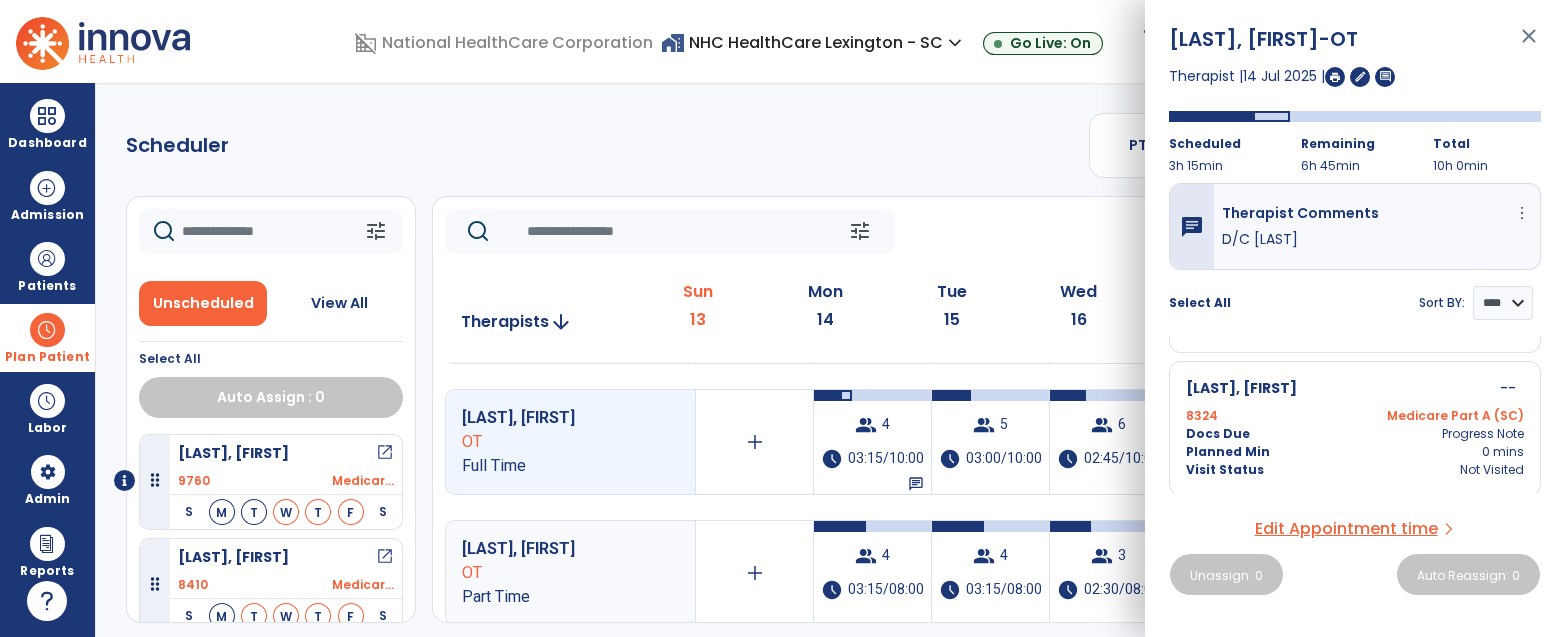 click on "Scheduler PT OT ST **** *** more_vert Manage Labor View All Therapists Print tune Unscheduled View All Select All Auto Assign : 0 [LAST], [FIRST] open_in_new 9760 Medicar... S M T W T F S [LAST], [FIRST] open_in_new 8410 Medicar... S M T W T F S [LAST], [FIRST] open_in_new 9732 Medicar... S M T W T F S [LAST], [FIRST] open_in_new 9548 Medicar... S M T W T F S [LAST], [FIRST] open_in_new 9800 Medicar... S M T W T F S [LAST], [FIRST] open_in_new 8587 Medicar... S M T W T F S [LAST], [FIRST] open_in_new 8301 UHC Lev... S M T W T F S [LAST], [FIRST] open_in_new 9763 Medicar... S M T W T F S [LAST], [FIRST] open_in_new 9779 UHC Lev... S M T W T F S [LAST], [FIRST] open_in_new 9766 Medicar... S M T W T F S [LAST], [FIRST] open_in_new 9794 Medicar... S M T W T F S [LAST], [FIRST] open_in_new 9807 Medicar... S M T W T F S [LAST], [FIRST] open_in_new 9777 Medicar... S M T W T F S [LAST], [FIRST] open_in_new 9723 Medicar... S M T W T F S 9773" at bounding box center (830, 360) 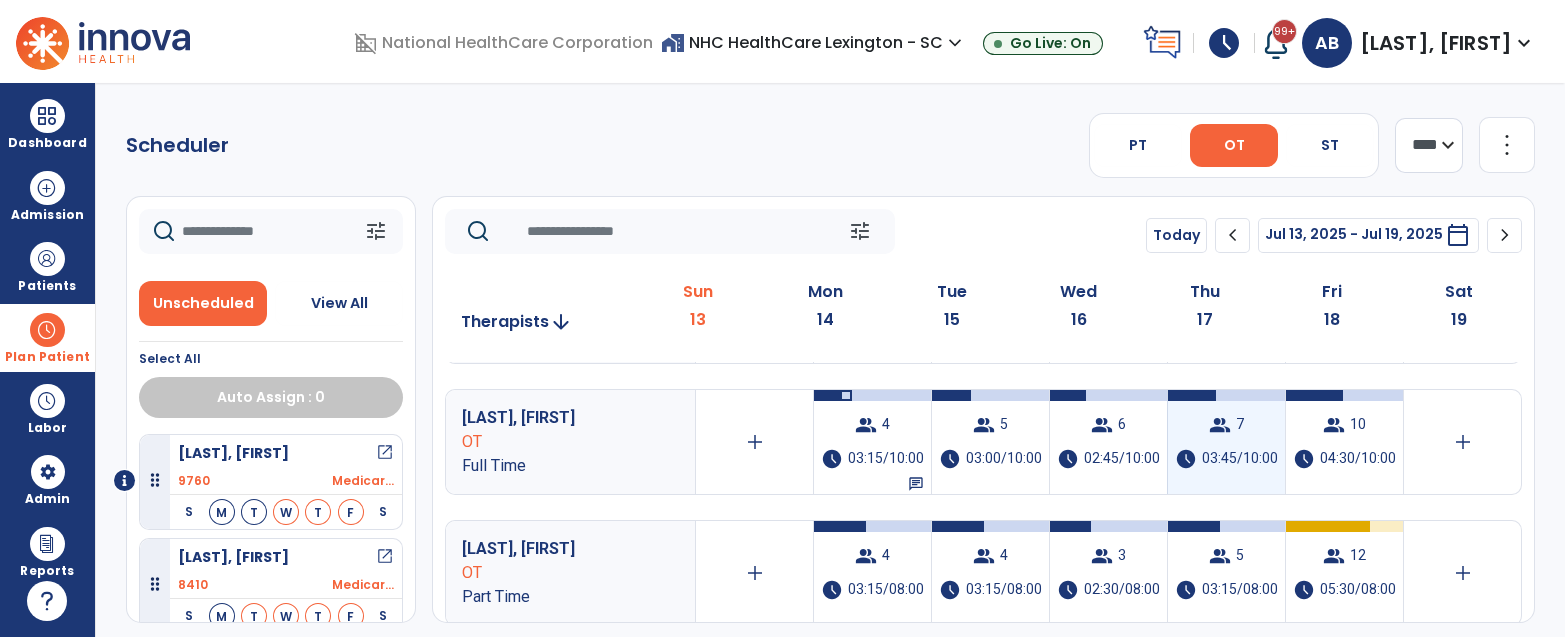 click on "group  7  schedule  03:45/10:00" at bounding box center (1226, 442) 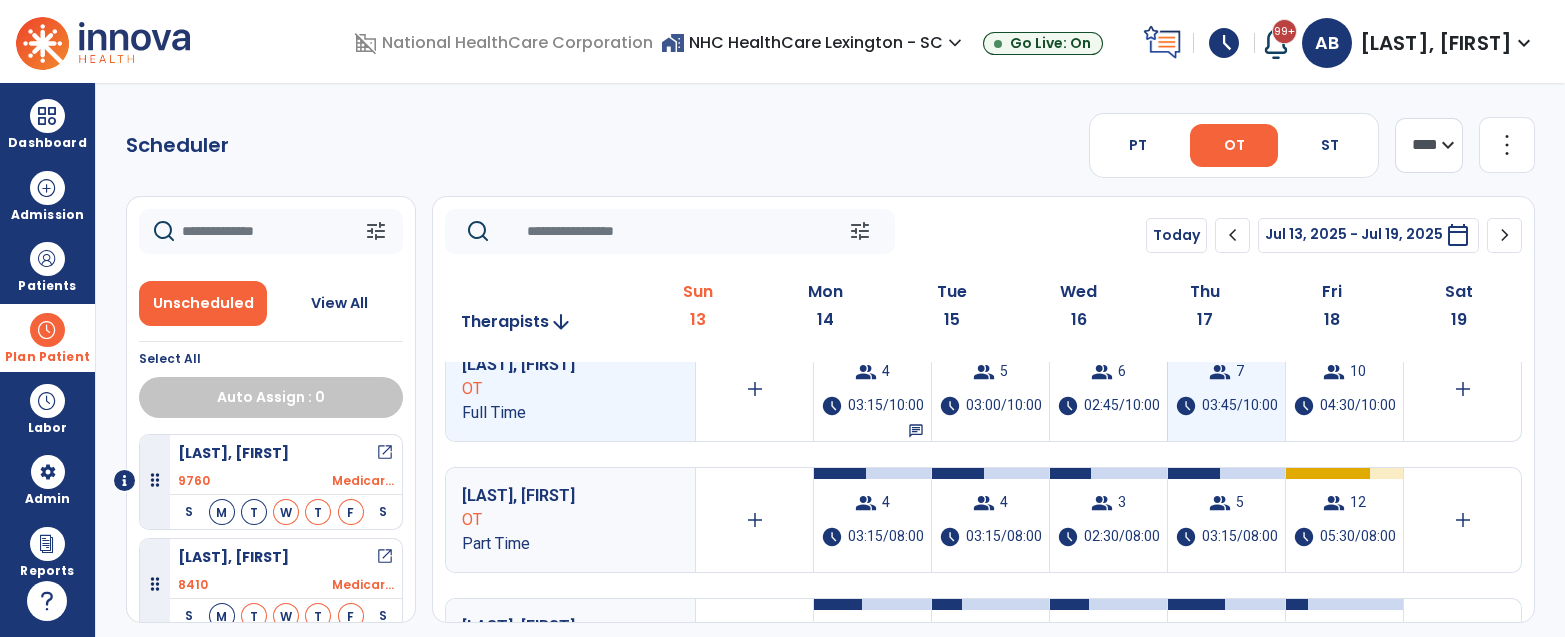 scroll, scrollTop: 0, scrollLeft: 0, axis: both 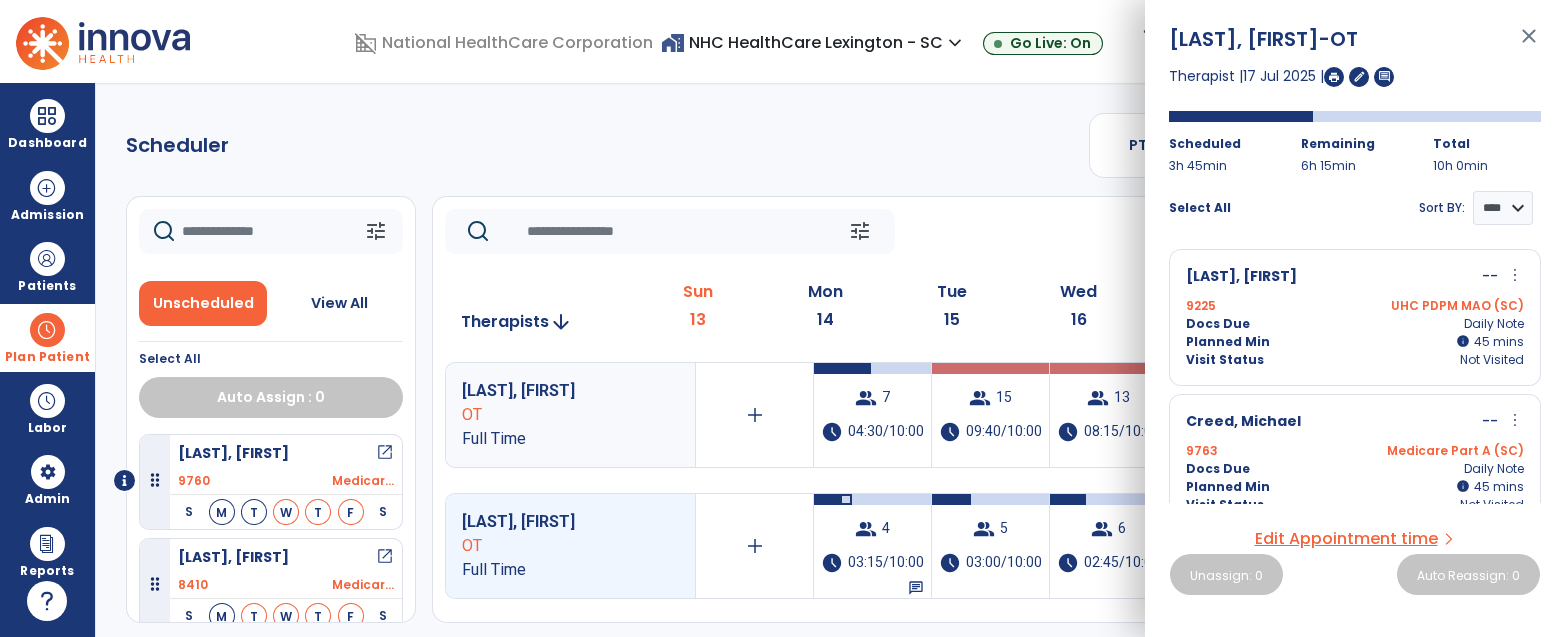 click on "Scheduler   PT   OT   ST  **** *** more_vert  Manage Labor   View All Therapists   Print" 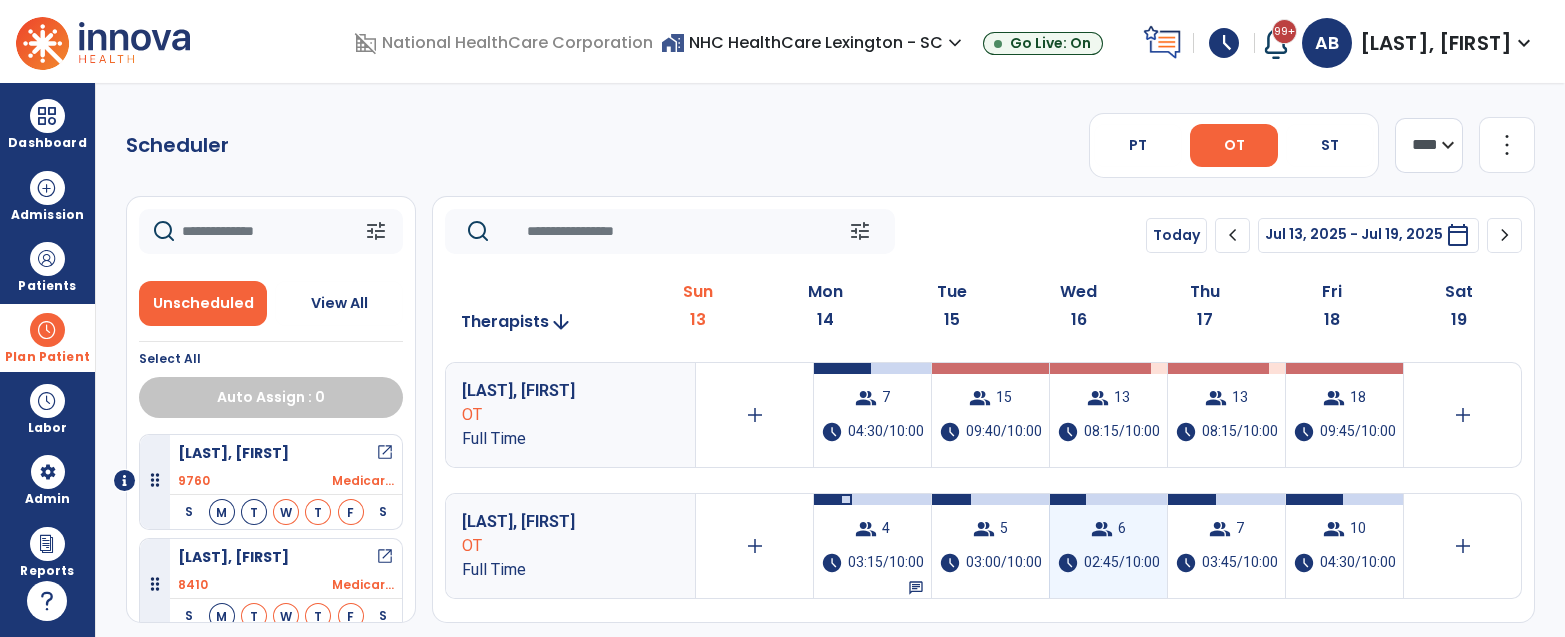 click on "group  6  schedule  02:45/10:00" at bounding box center (1108, 546) 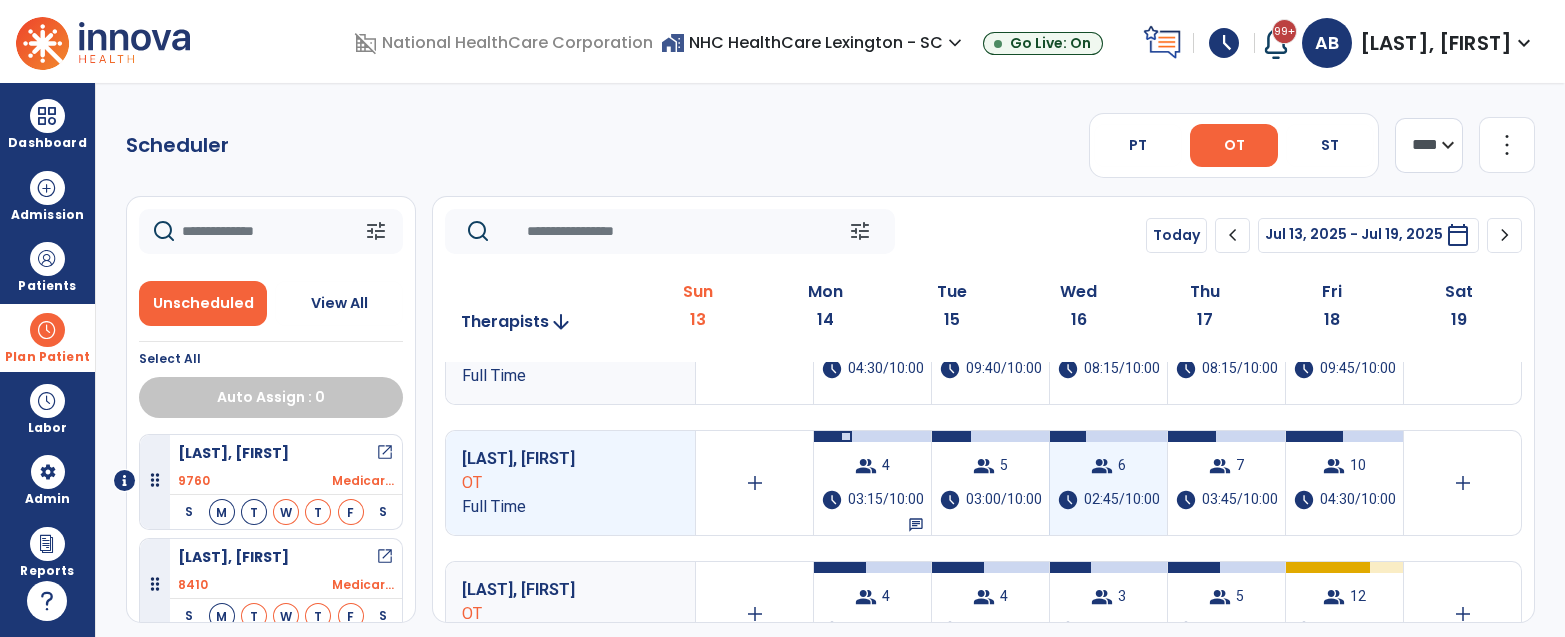scroll, scrollTop: 77, scrollLeft: 0, axis: vertical 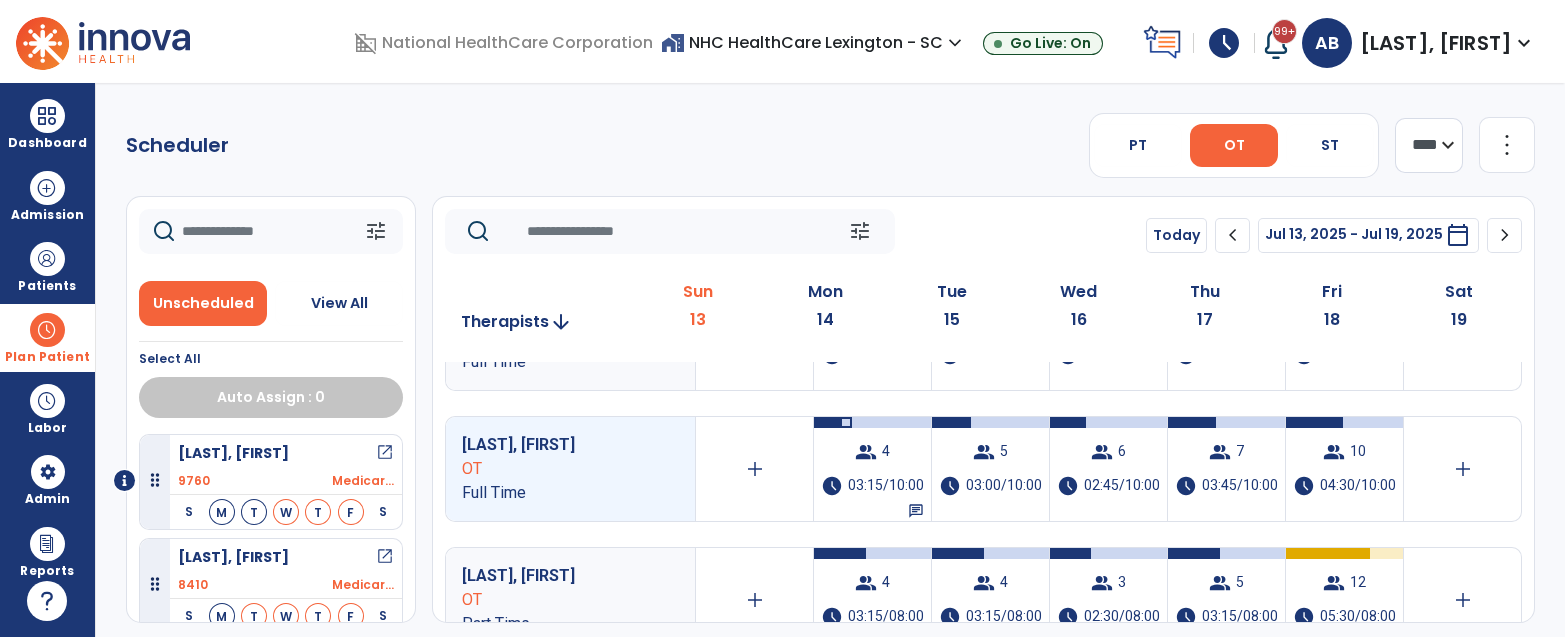 click on "Scheduler   PT   OT   ST  **** *** more_vert  Manage Labor   View All Therapists   Print" 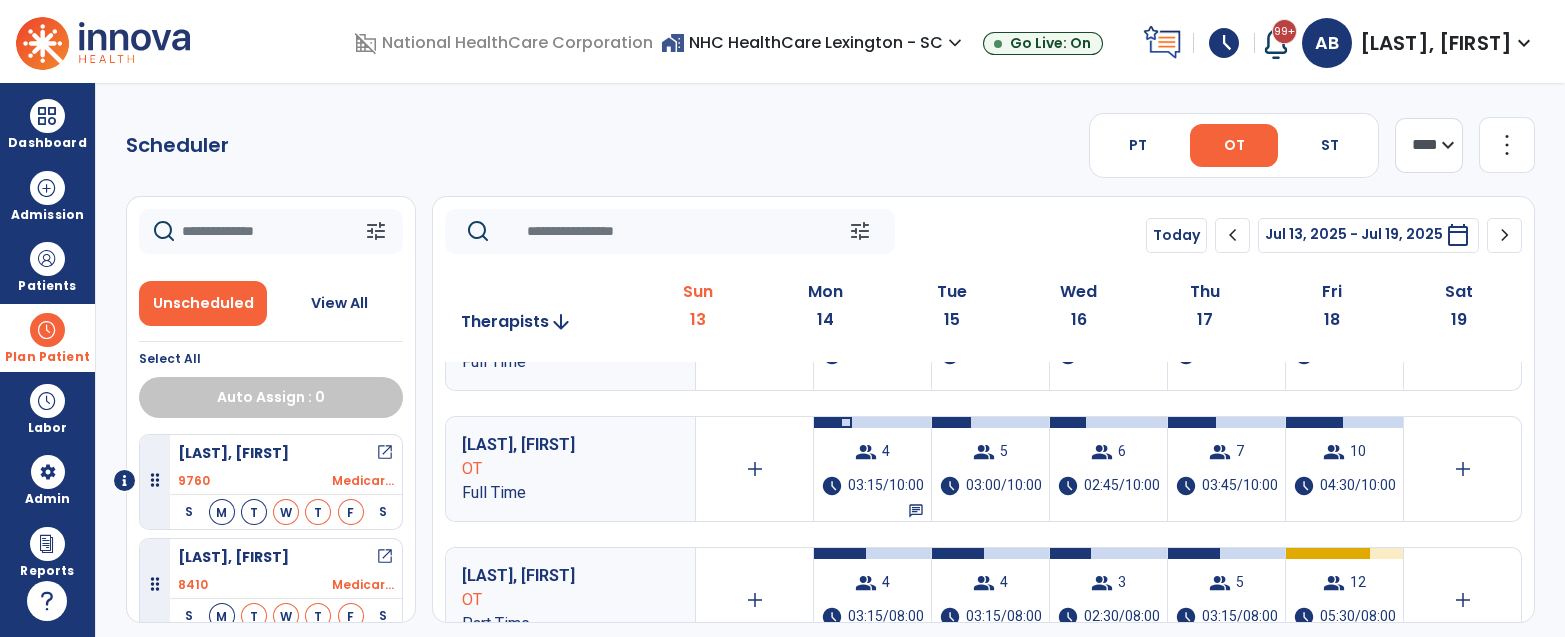 scroll, scrollTop: 0, scrollLeft: 0, axis: both 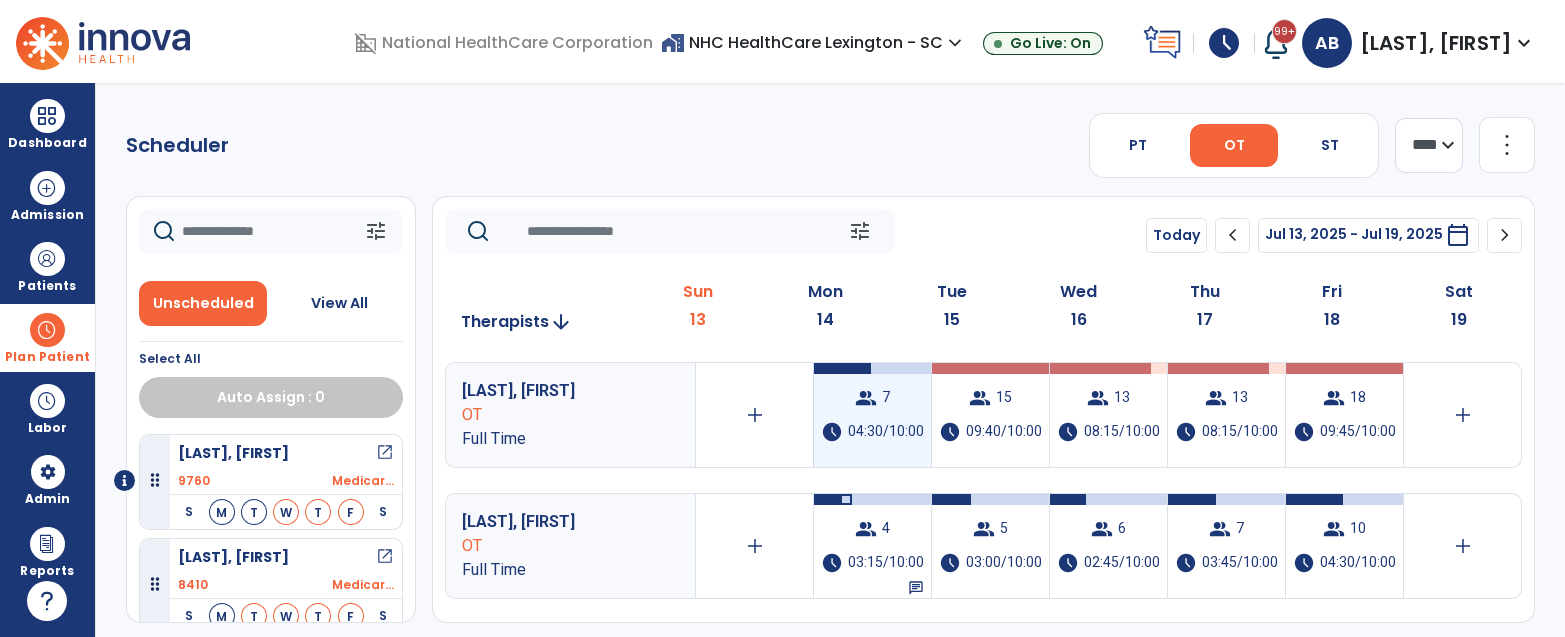 click on "04:30/10:00" at bounding box center (886, 432) 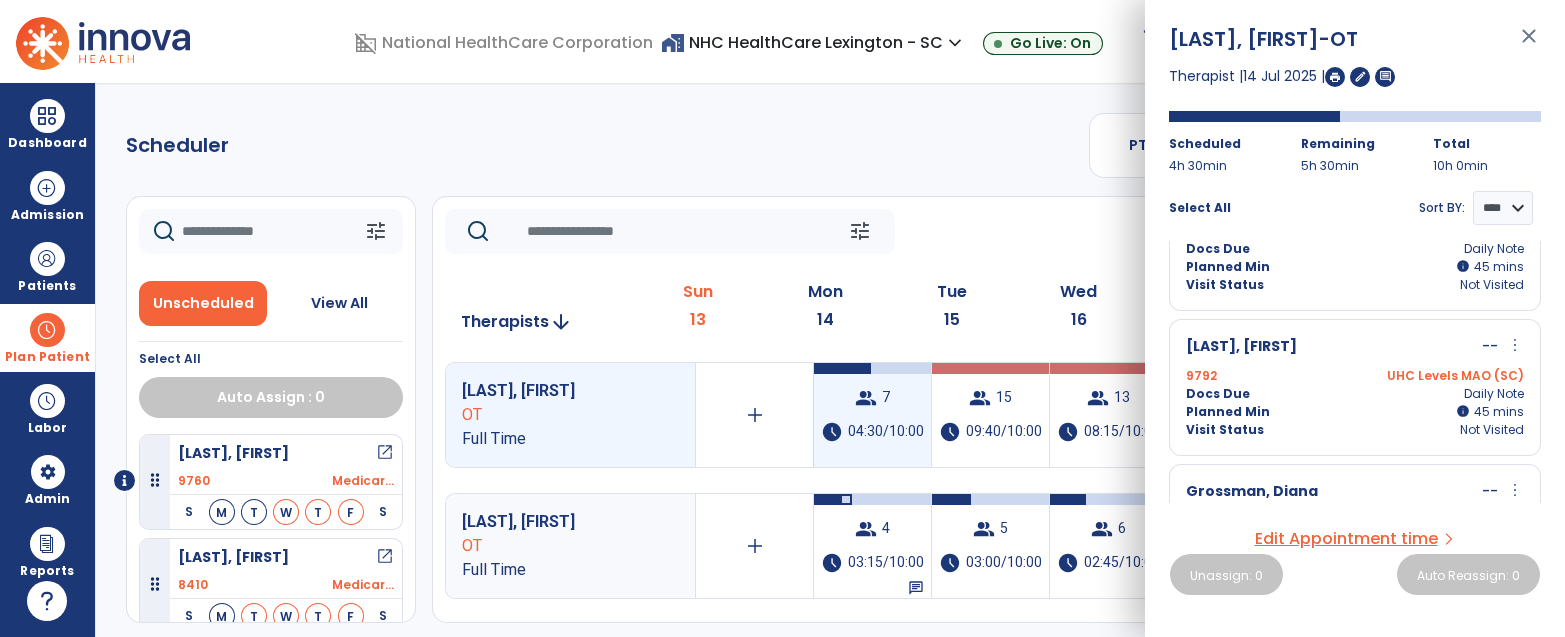 scroll, scrollTop: 338, scrollLeft: 0, axis: vertical 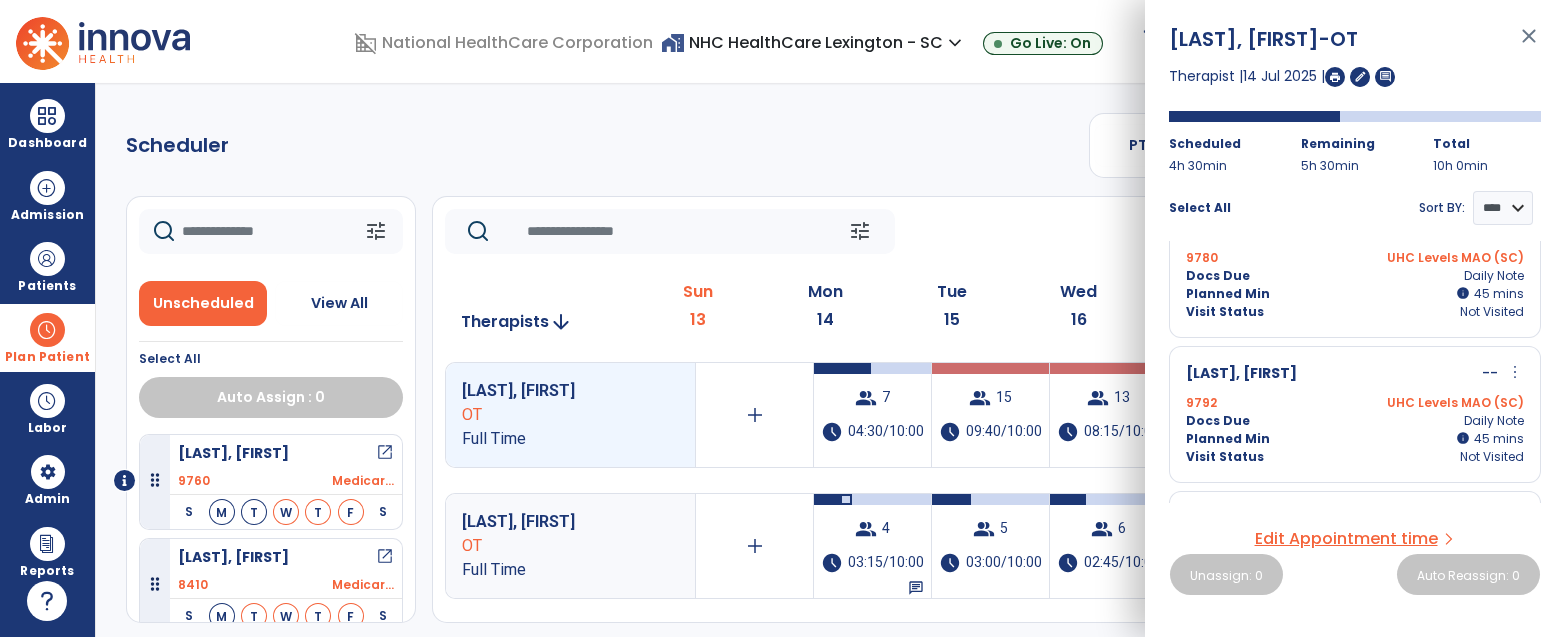 click on "tune   Today  chevron_left Jul 13, 2025 - Jul 19, 2025  *********  calendar_today  chevron_right" 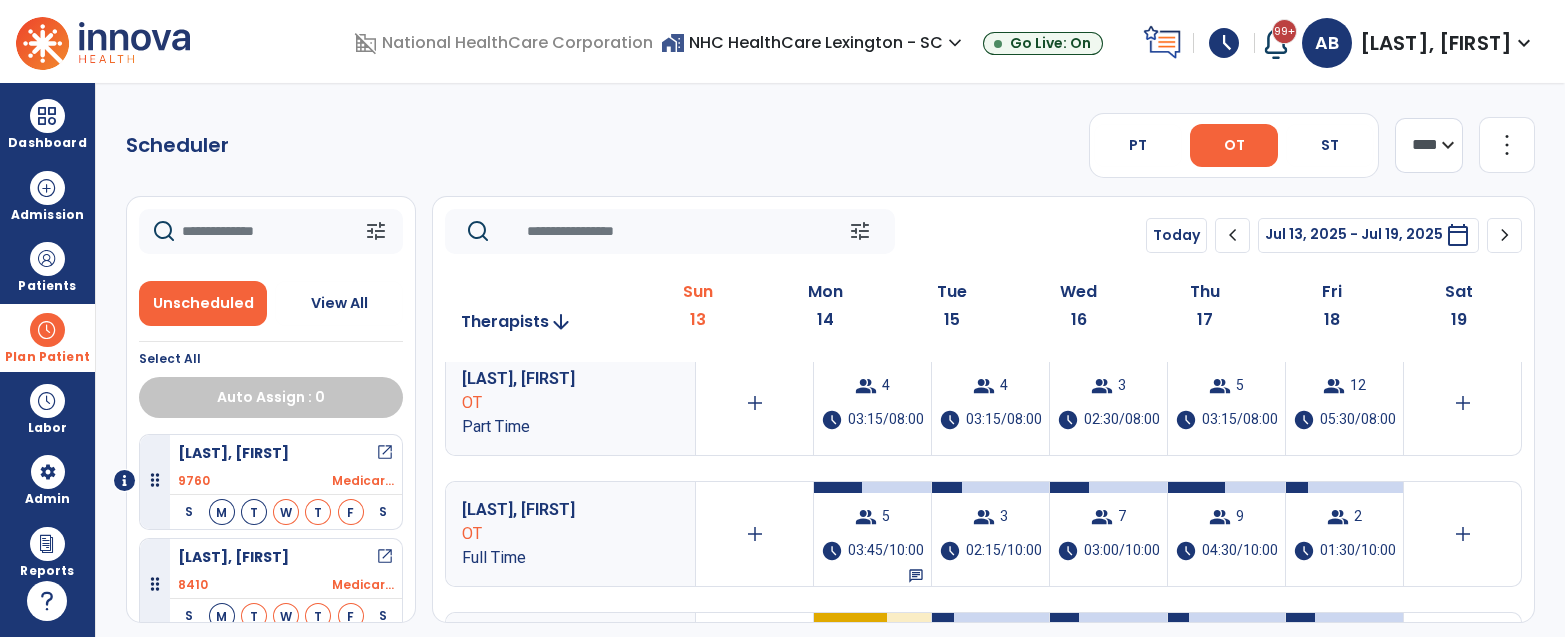 scroll, scrollTop: 280, scrollLeft: 0, axis: vertical 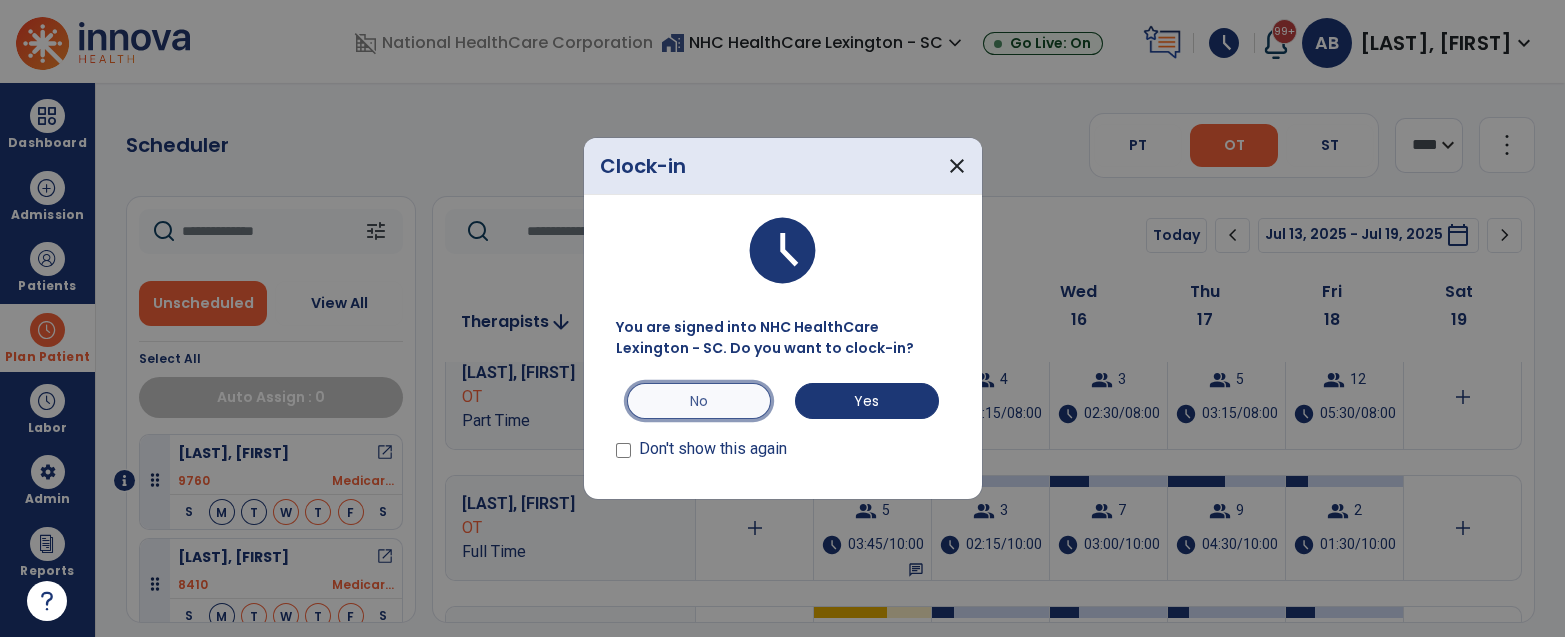 click on "No" at bounding box center (699, 401) 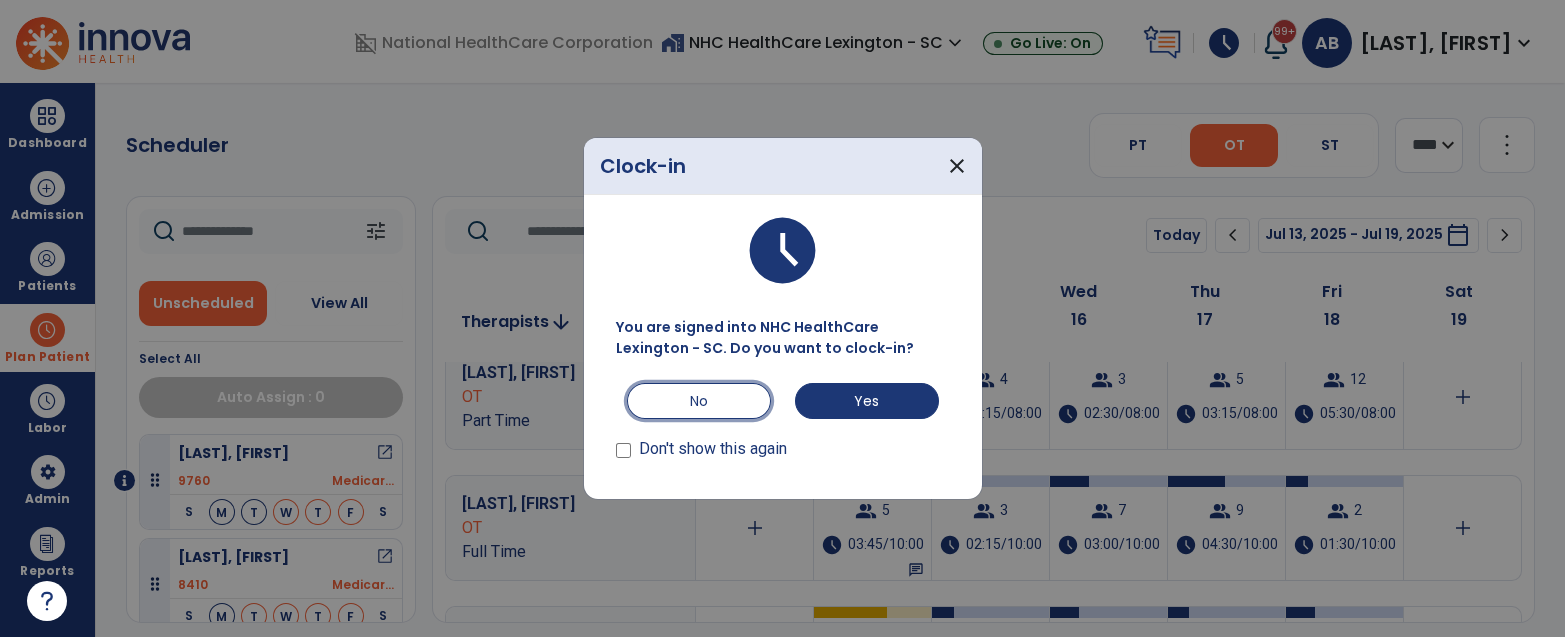 click on "No" at bounding box center (699, 401) 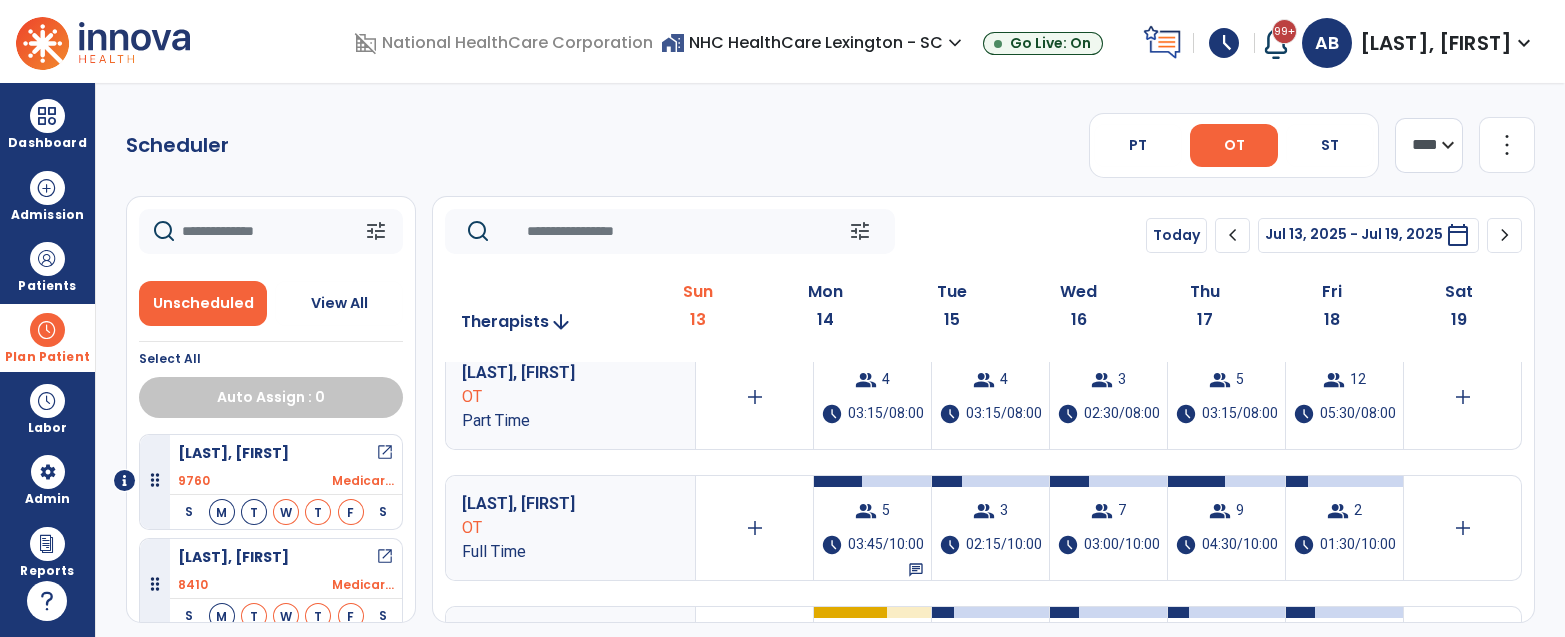 click on "Scheduler   PT   OT   ST  **** *** more_vert  Manage Labor   View All Therapists   Print" 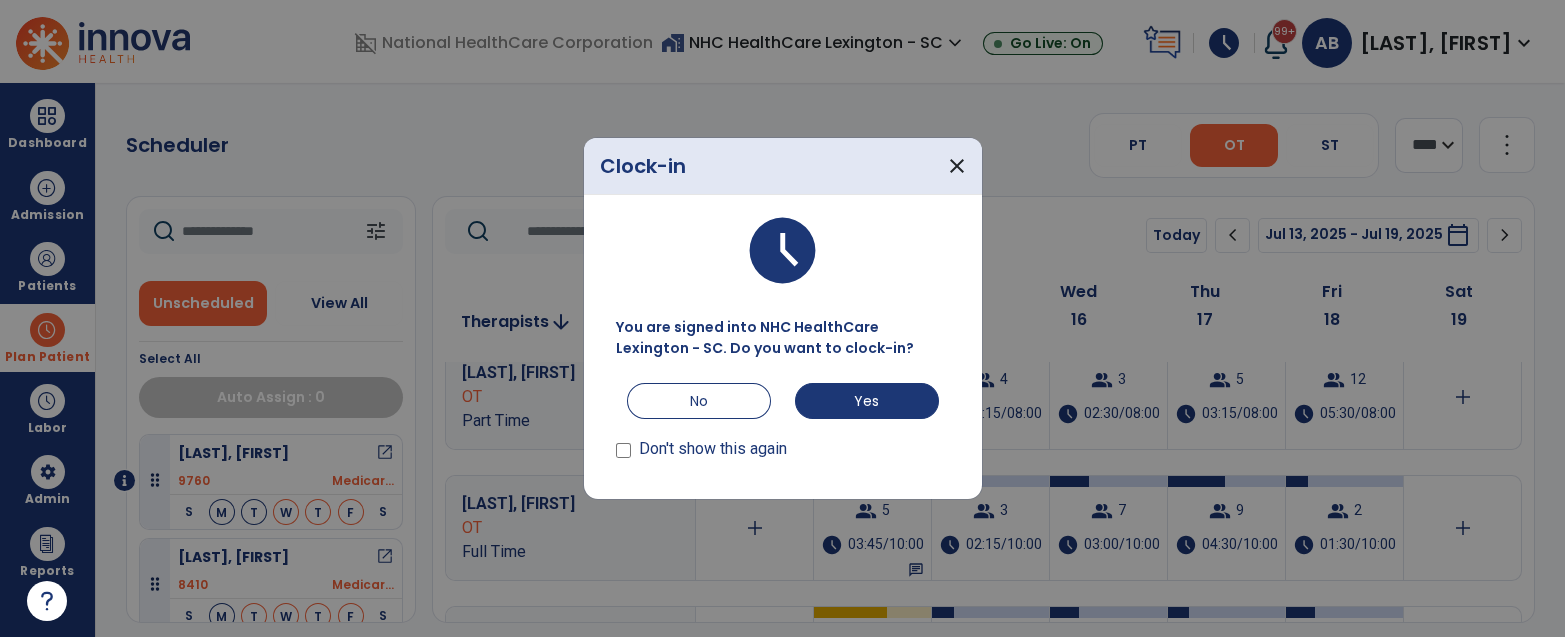 click on "Clock-in   close" at bounding box center (783, 166) 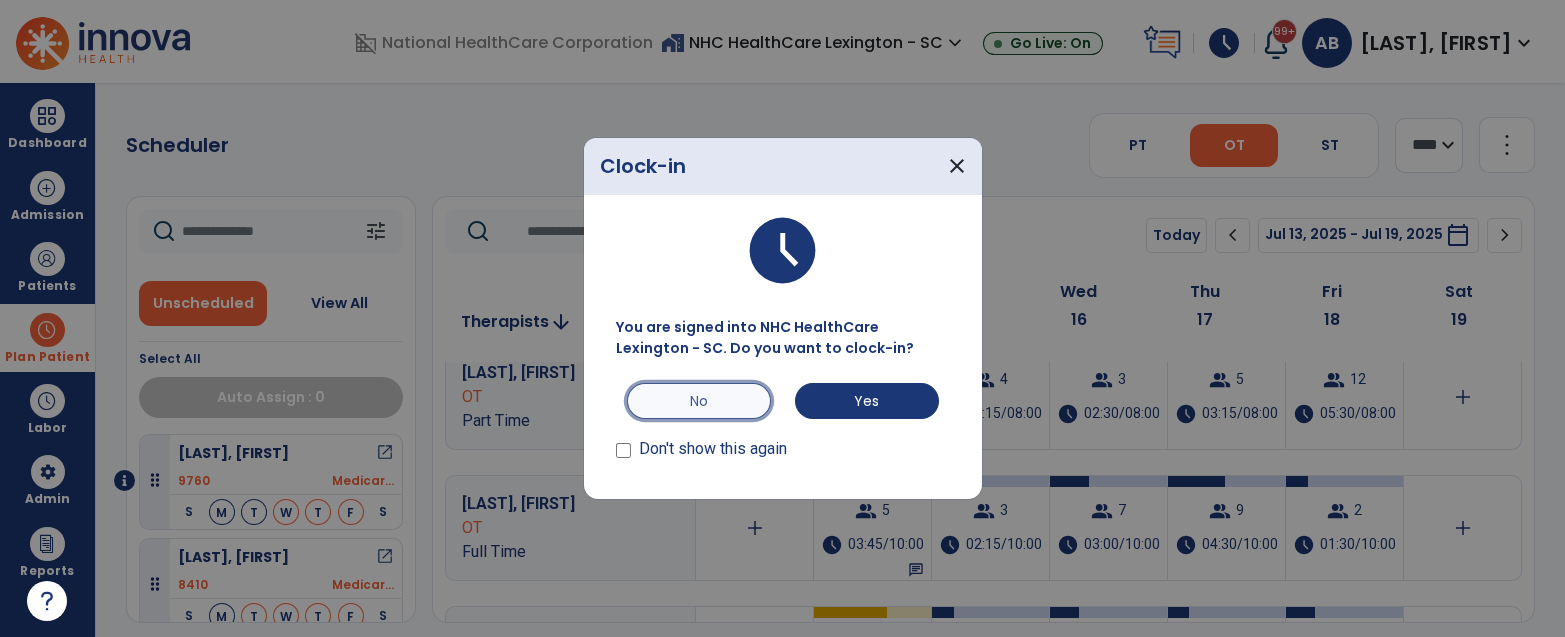 click on "No" at bounding box center [699, 401] 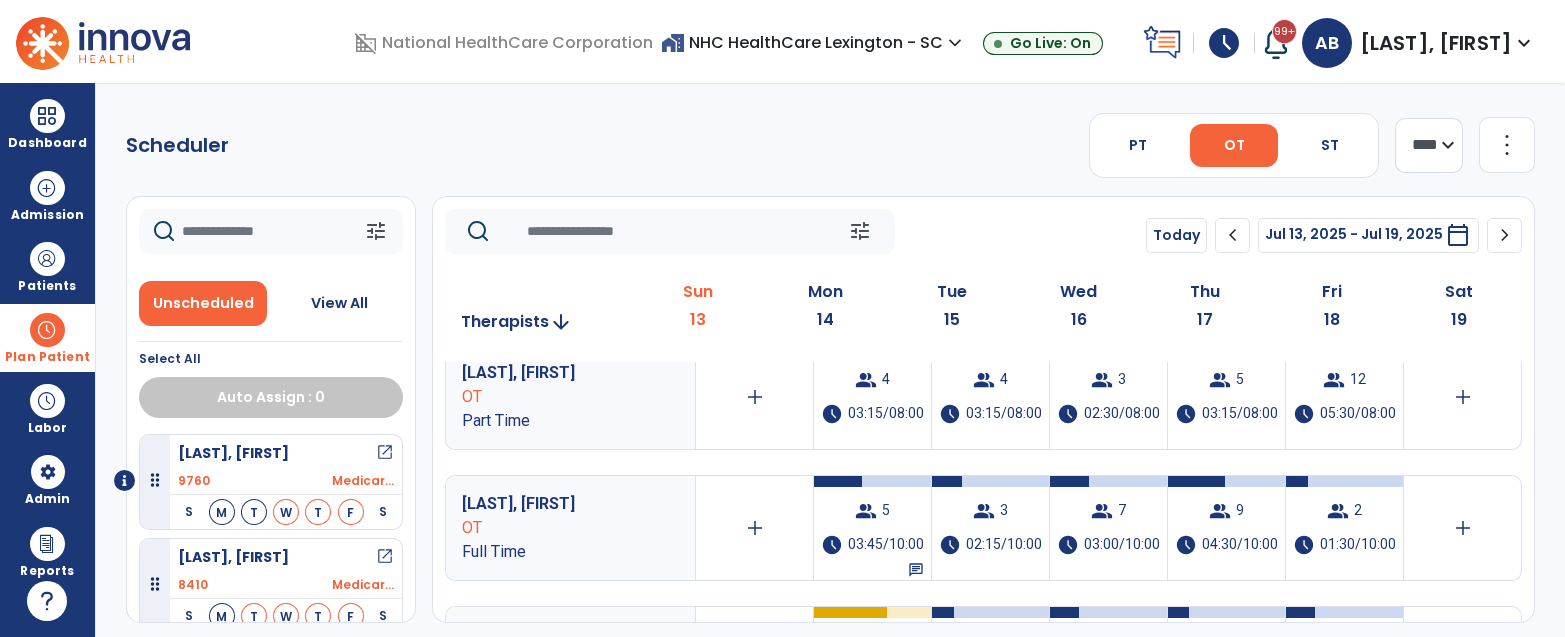 click on "Scheduler   PT   OT   ST  **** *** more_vert  Manage Labor   View All Therapists   Print" 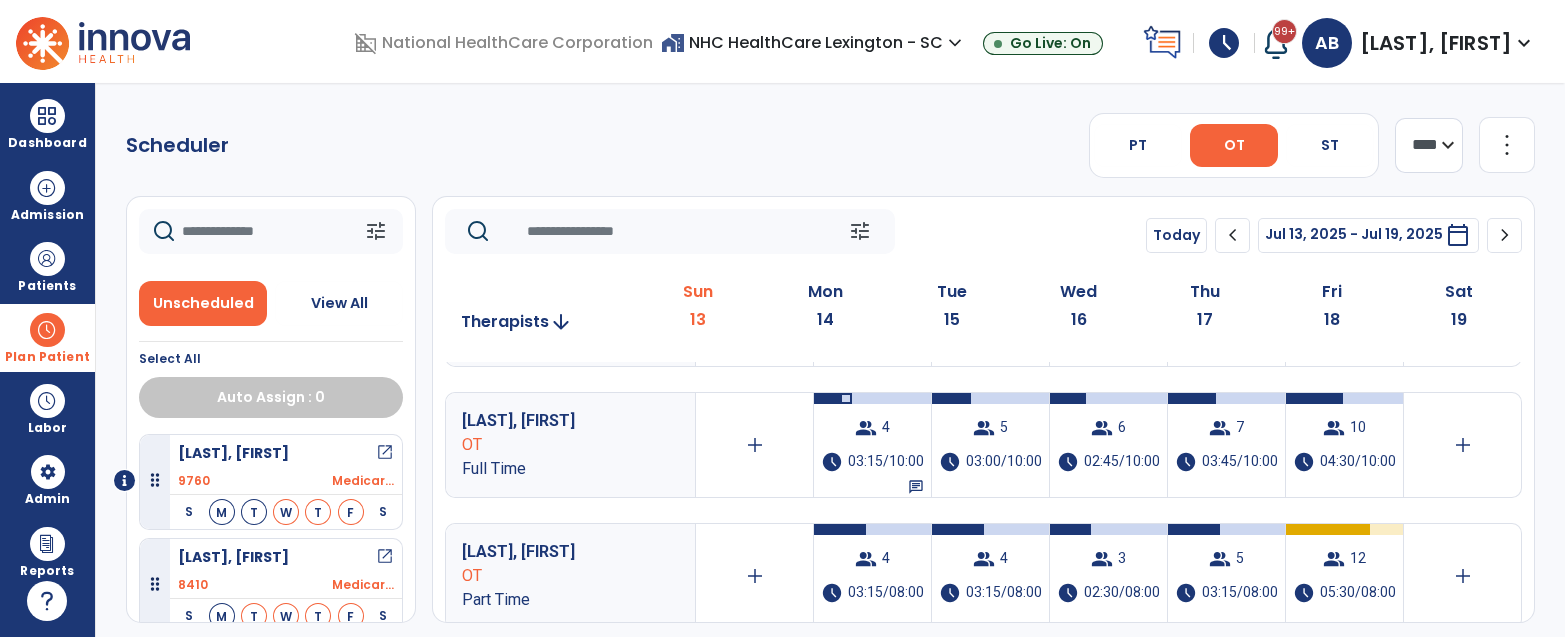 scroll, scrollTop: 79, scrollLeft: 0, axis: vertical 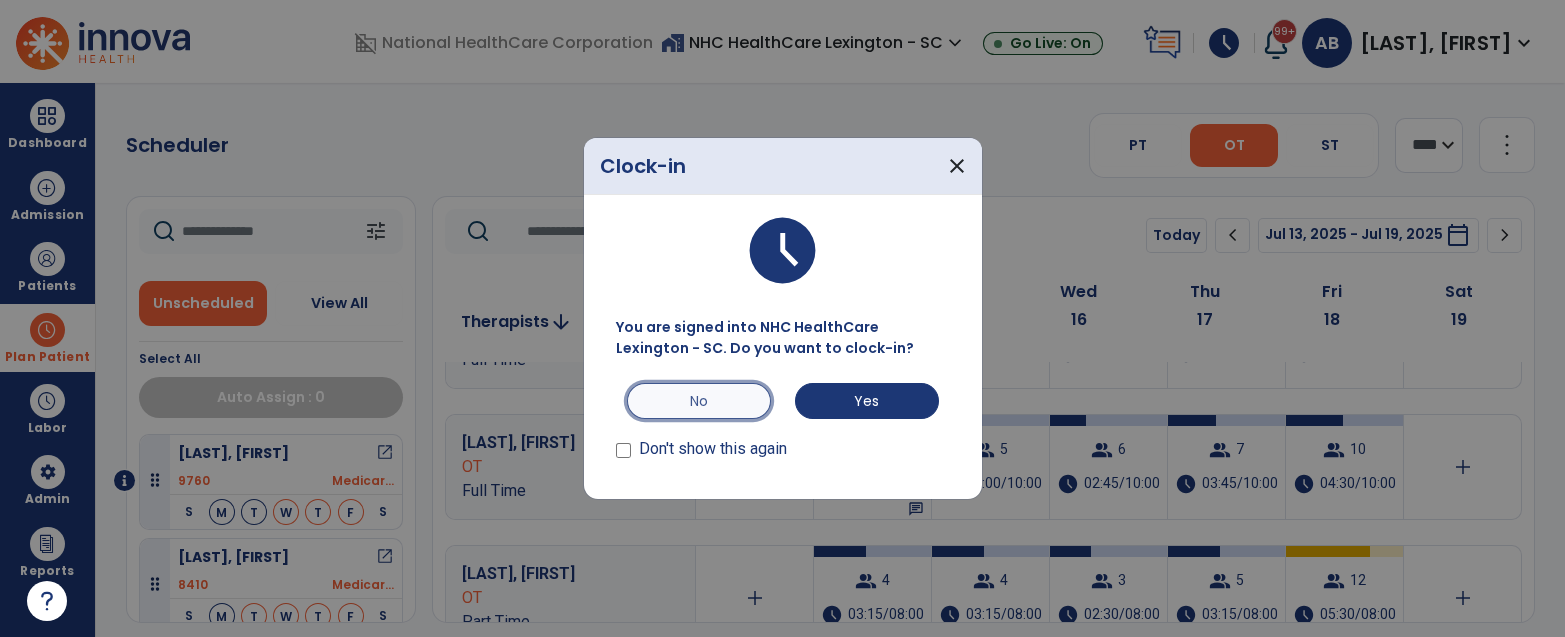 click on "No" at bounding box center (699, 401) 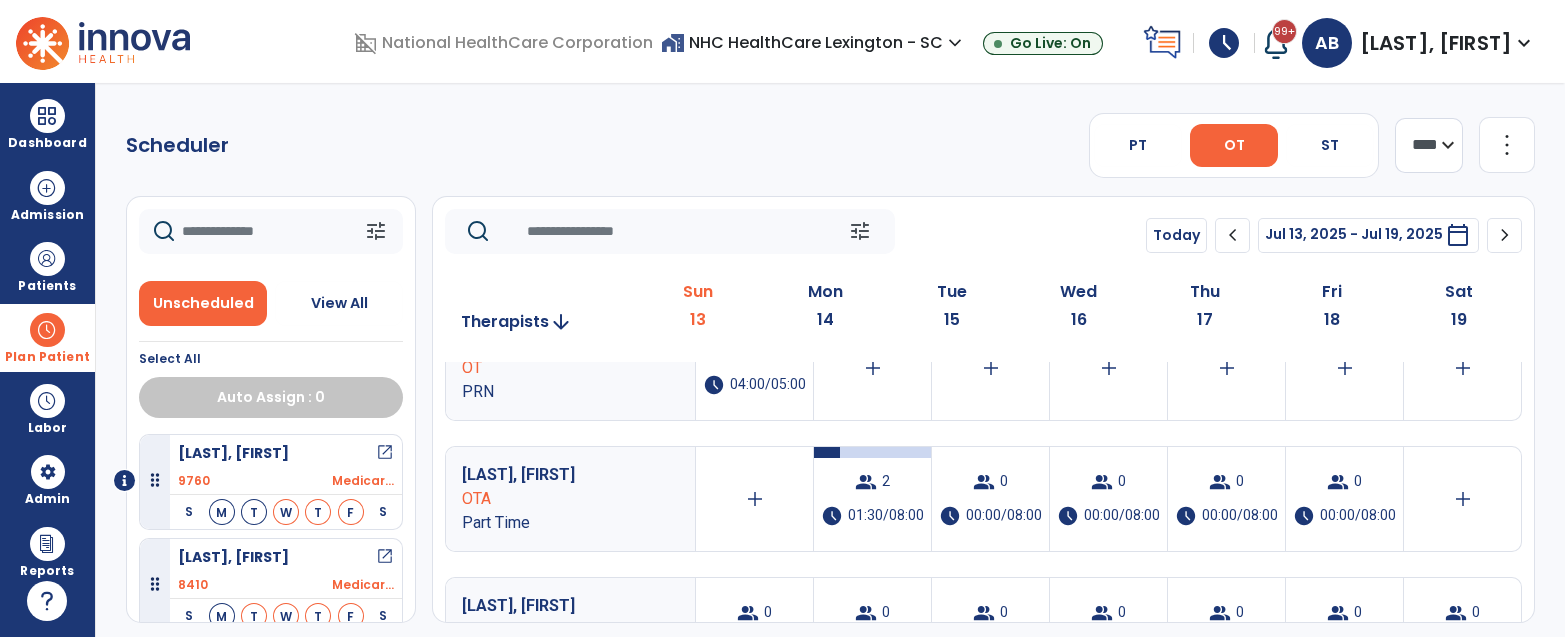 scroll, scrollTop: 1105, scrollLeft: 0, axis: vertical 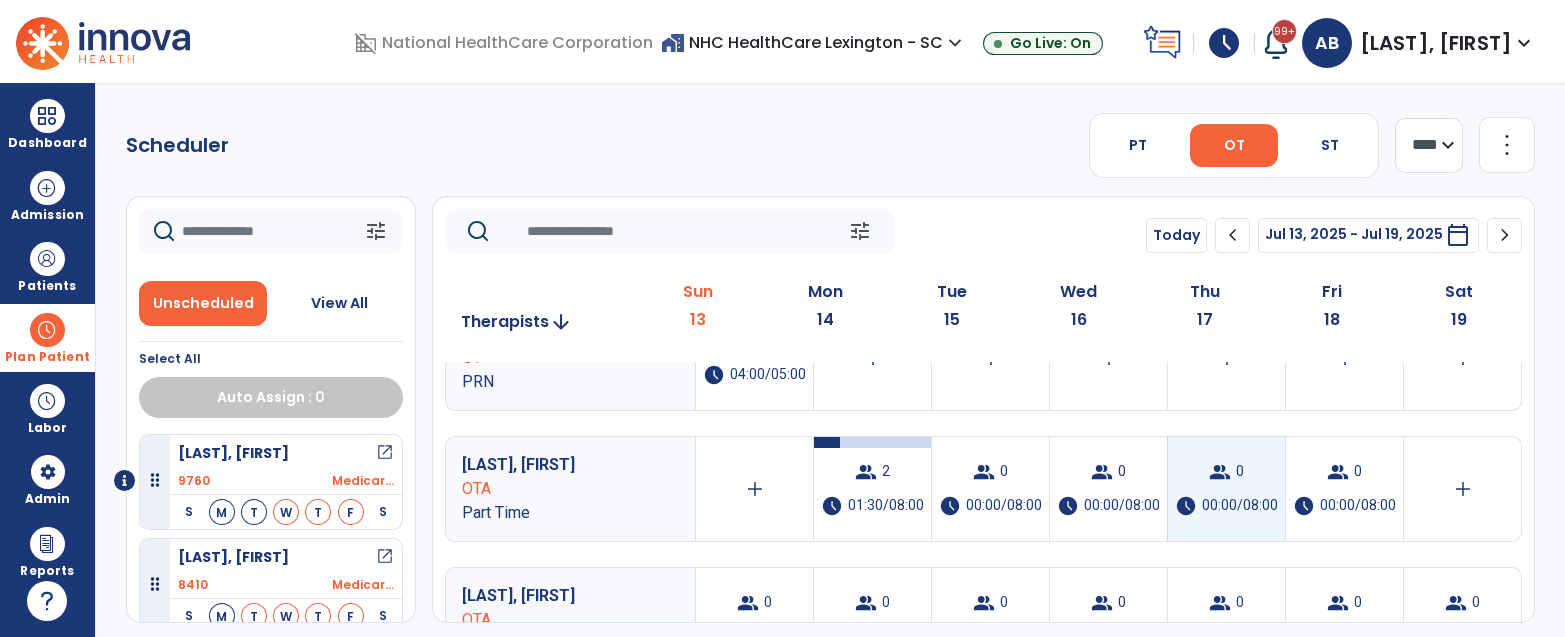 click at bounding box center (1226, 442) 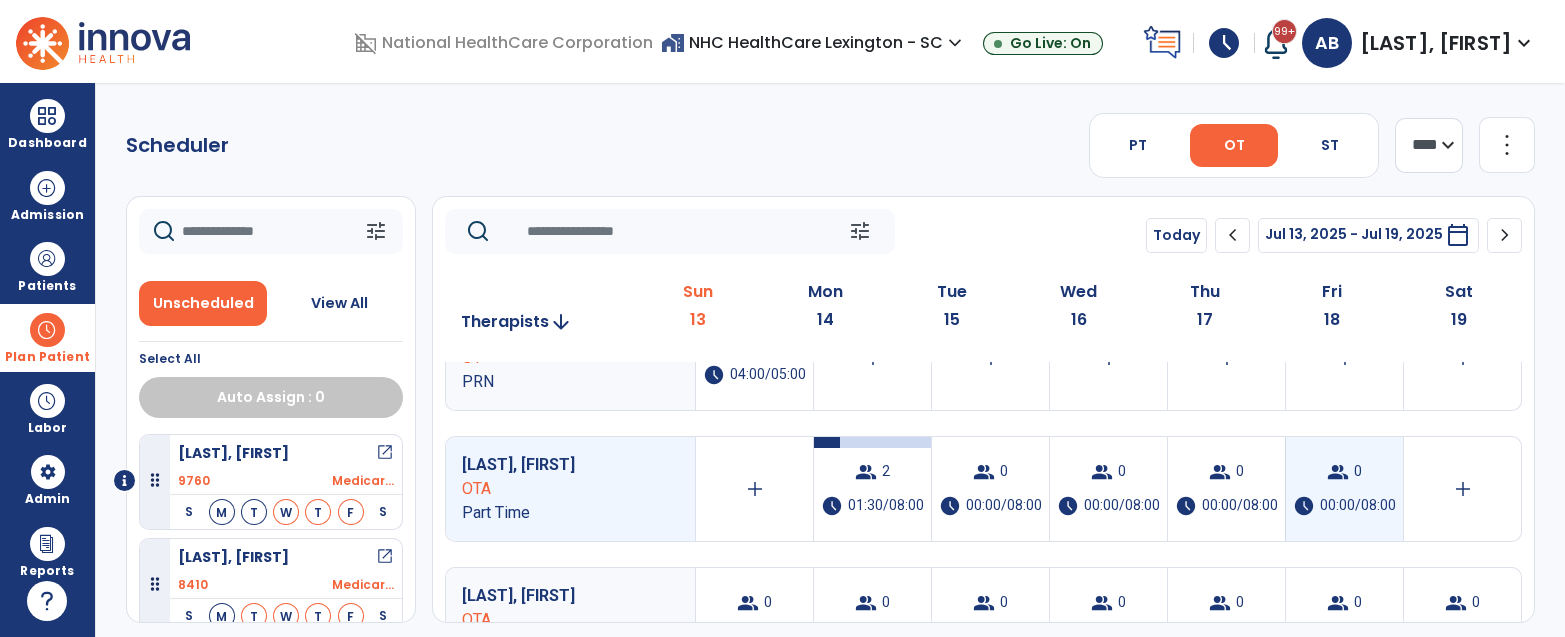click at bounding box center [1344, 442] 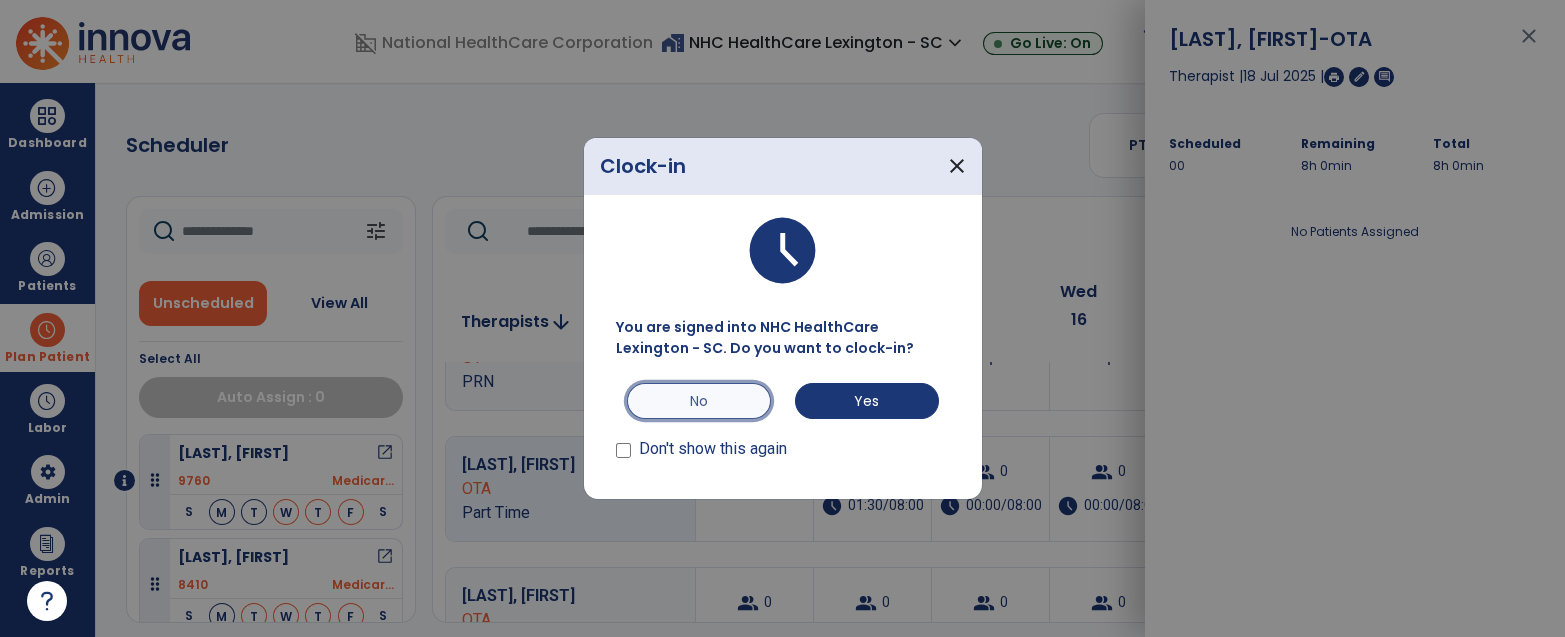 click on "No" at bounding box center [699, 401] 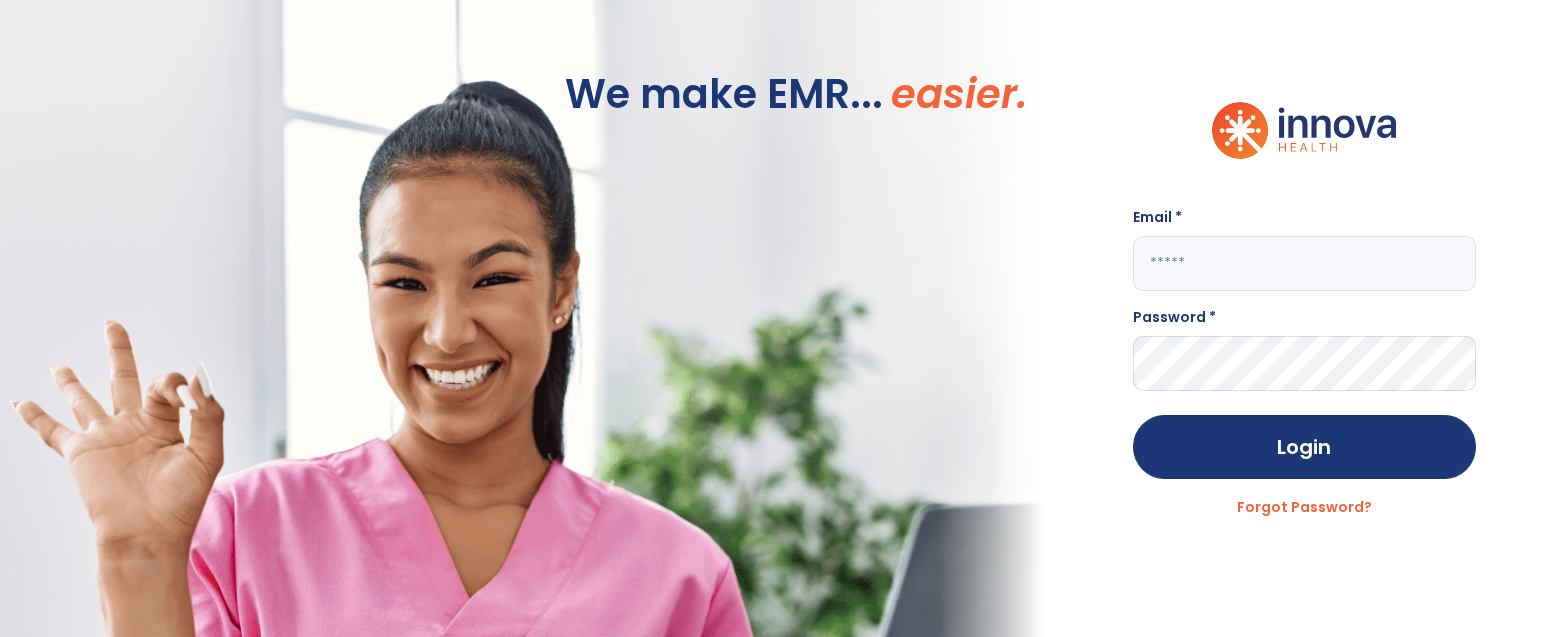 type on "**********" 